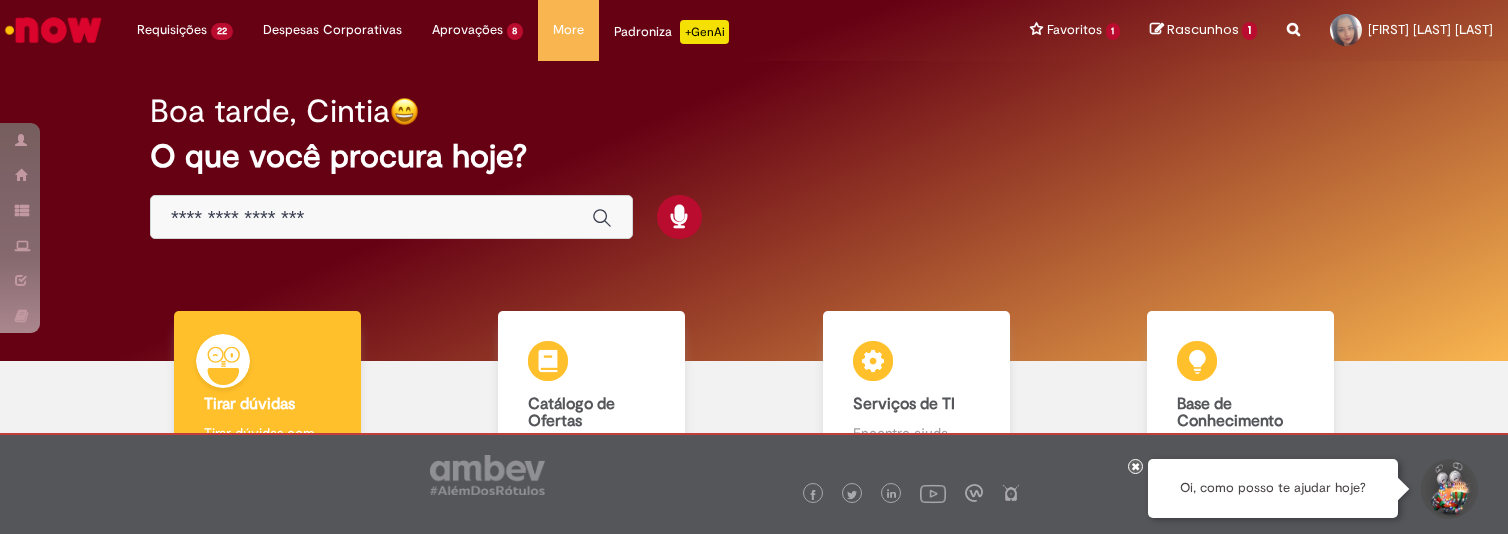 scroll, scrollTop: 0, scrollLeft: 0, axis: both 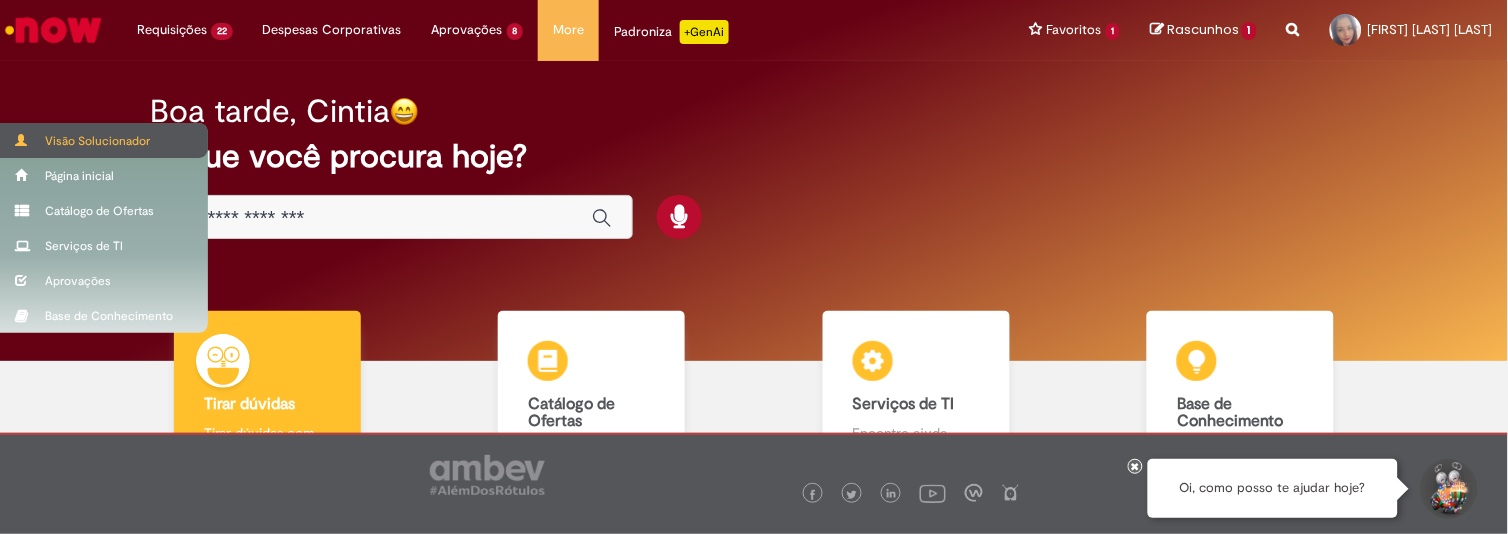 click on "Visão Solucionador" at bounding box center (104, 140) 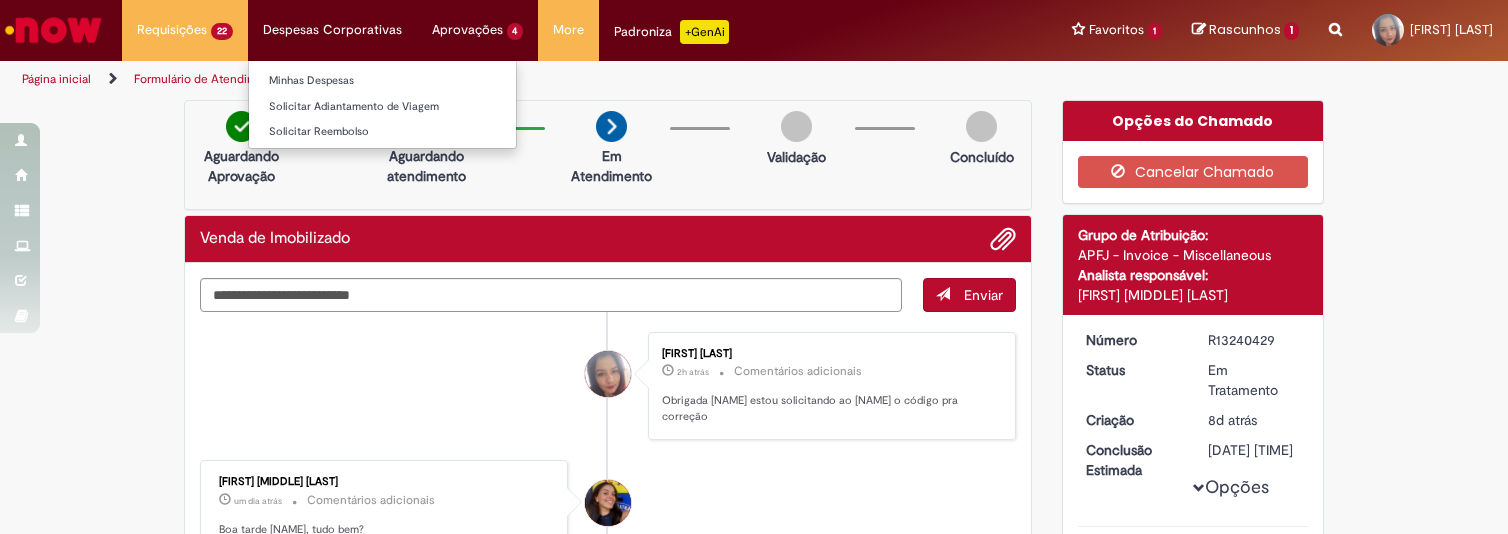 scroll, scrollTop: 0, scrollLeft: 0, axis: both 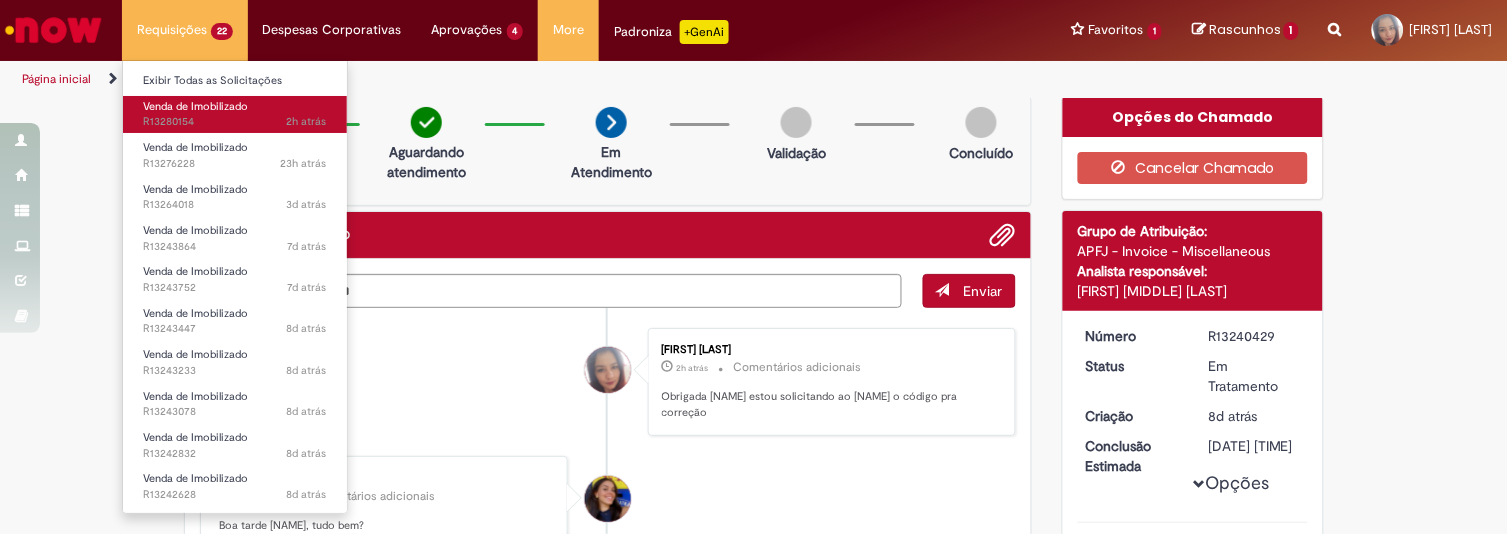 click on "Venda de Imobilizado" at bounding box center [195, 106] 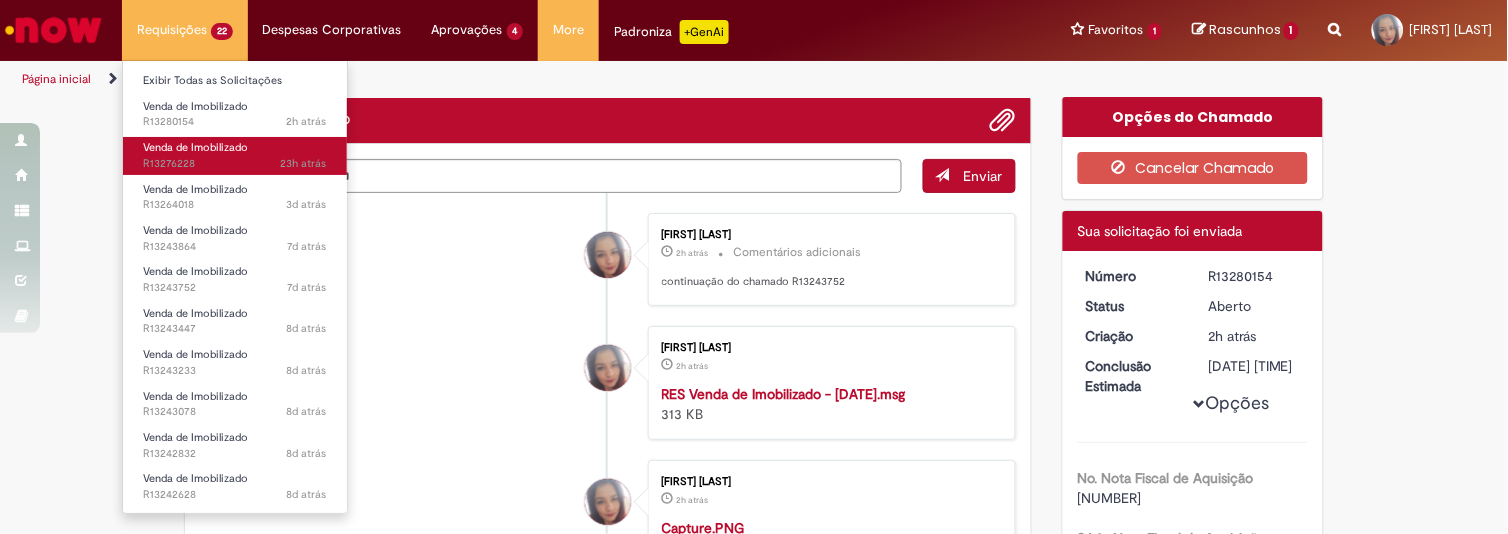 click on "Venda de Imobilizado" at bounding box center (195, 147) 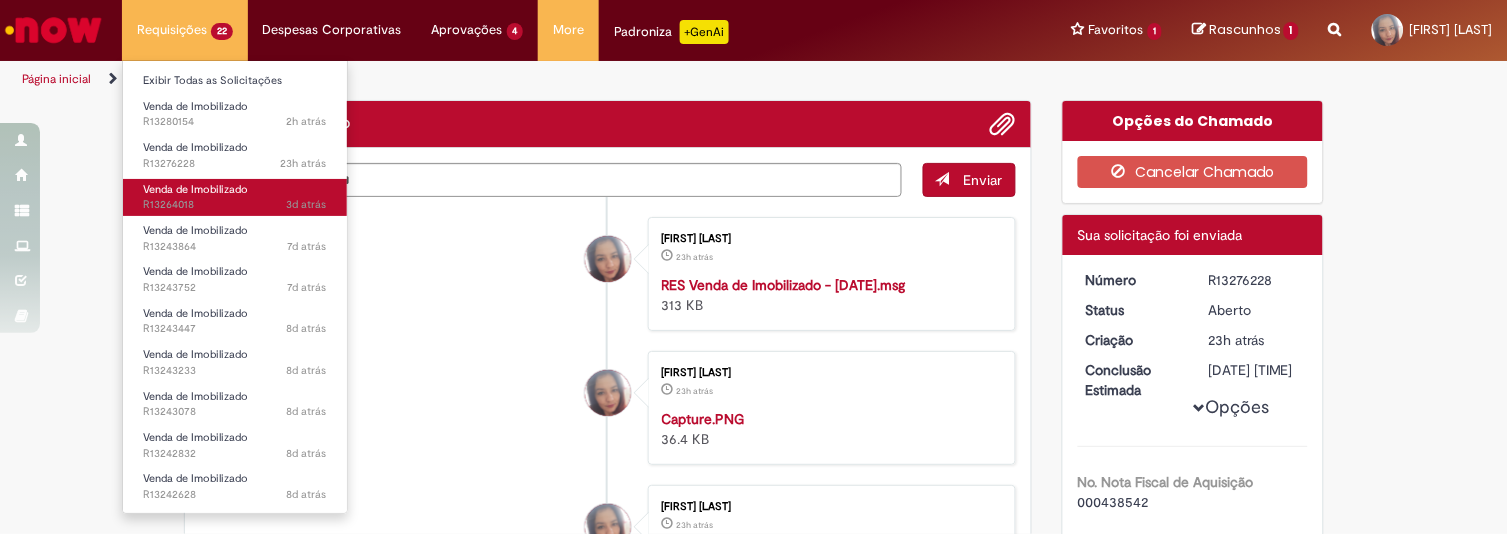 click on "Venda de Imobilizado" at bounding box center (195, 189) 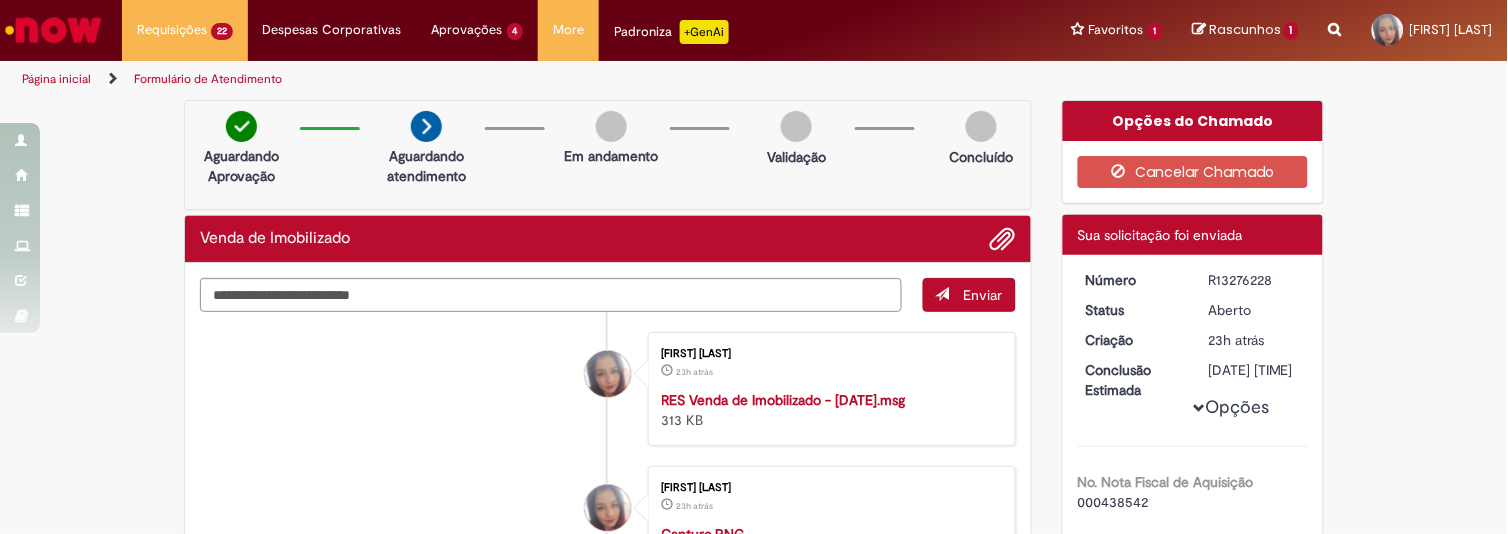 scroll, scrollTop: 95, scrollLeft: 0, axis: vertical 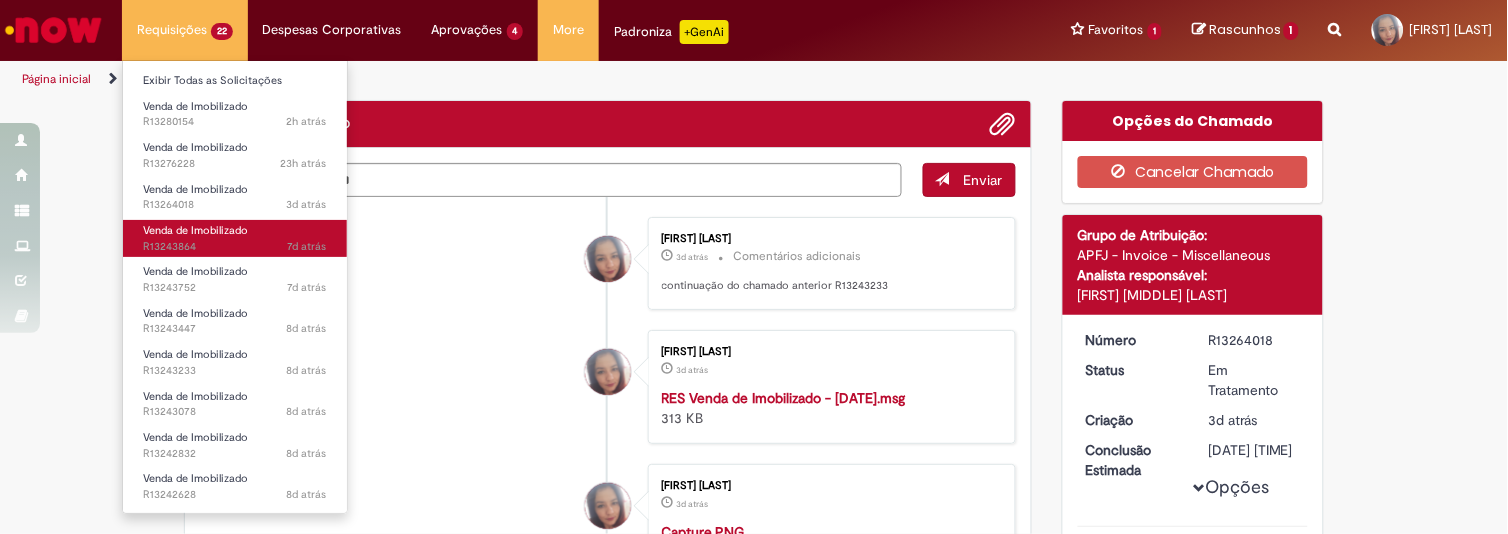 click on "Venda de Imobilizado" at bounding box center (195, 230) 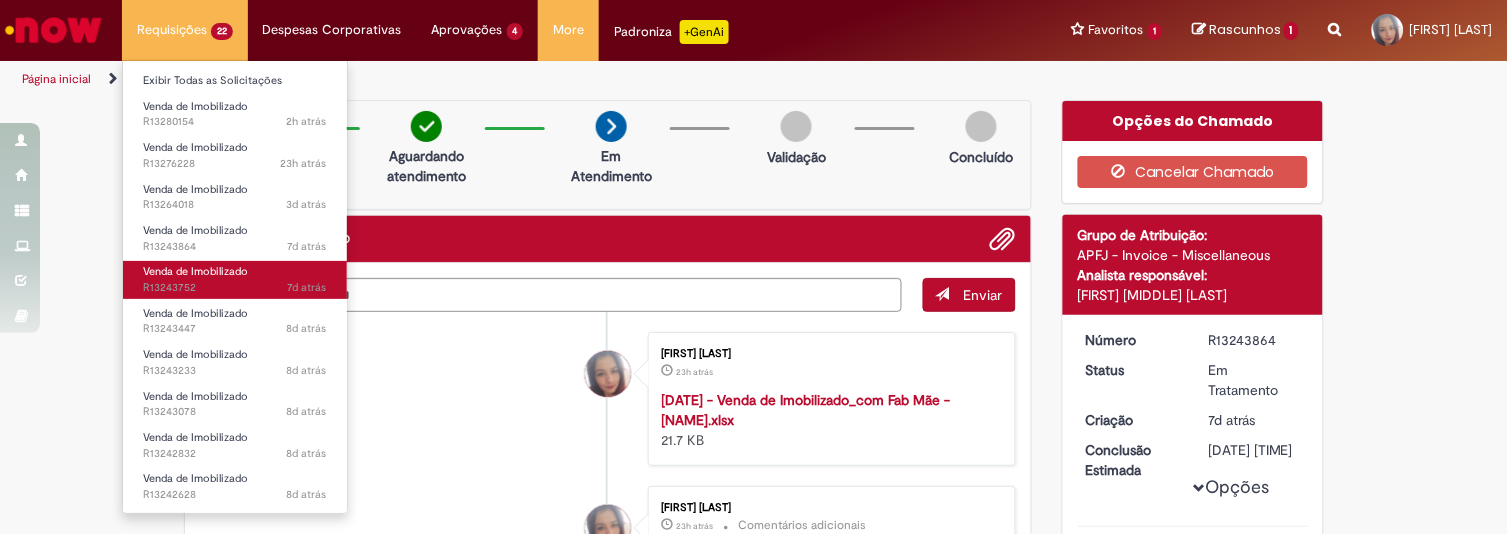 click on "Venda de Imobilizado" at bounding box center [195, 271] 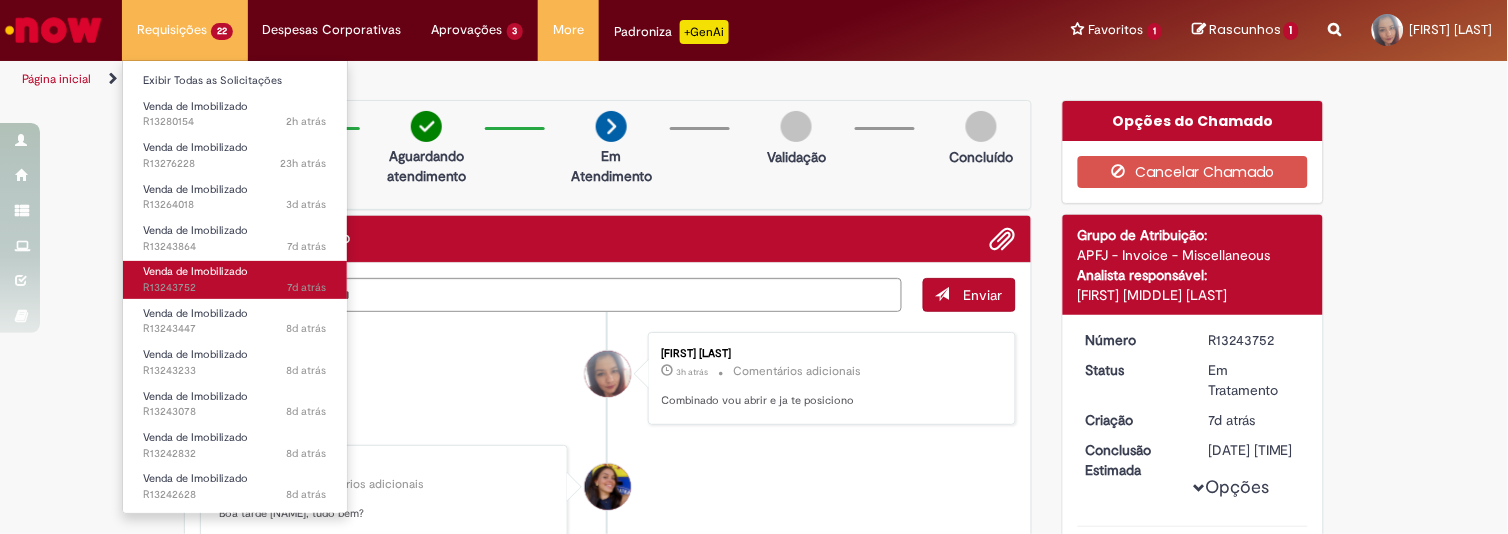 click on "Venda de Imobilizado" at bounding box center (195, 271) 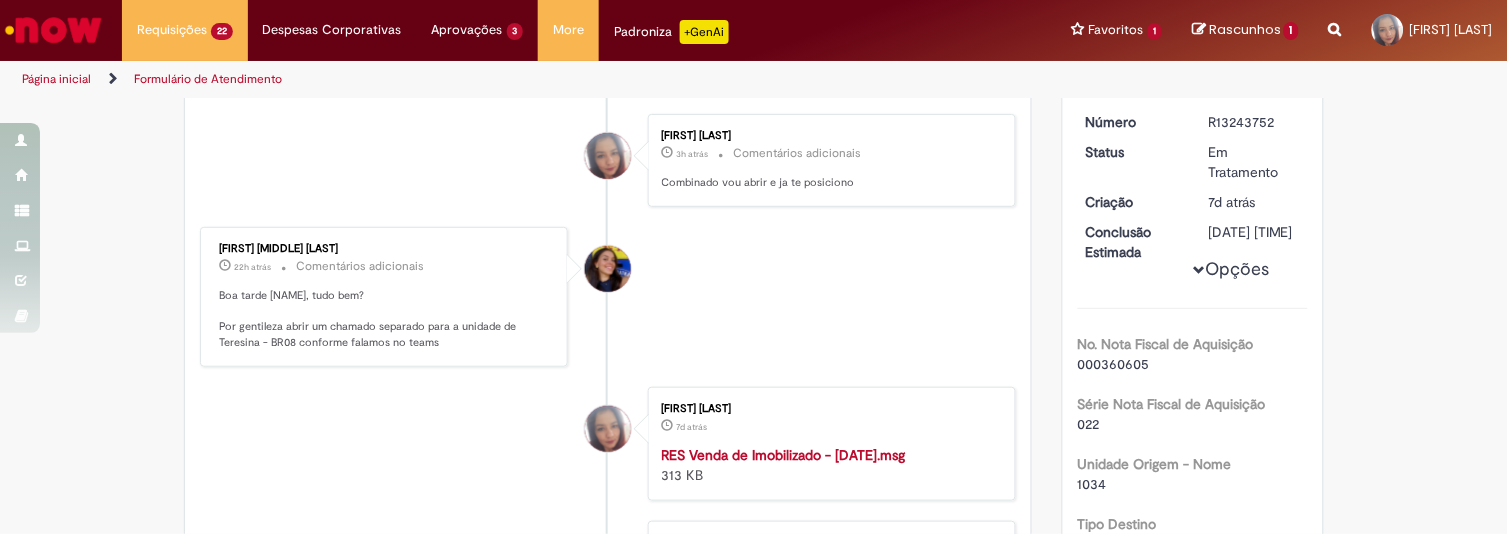 scroll, scrollTop: 376, scrollLeft: 0, axis: vertical 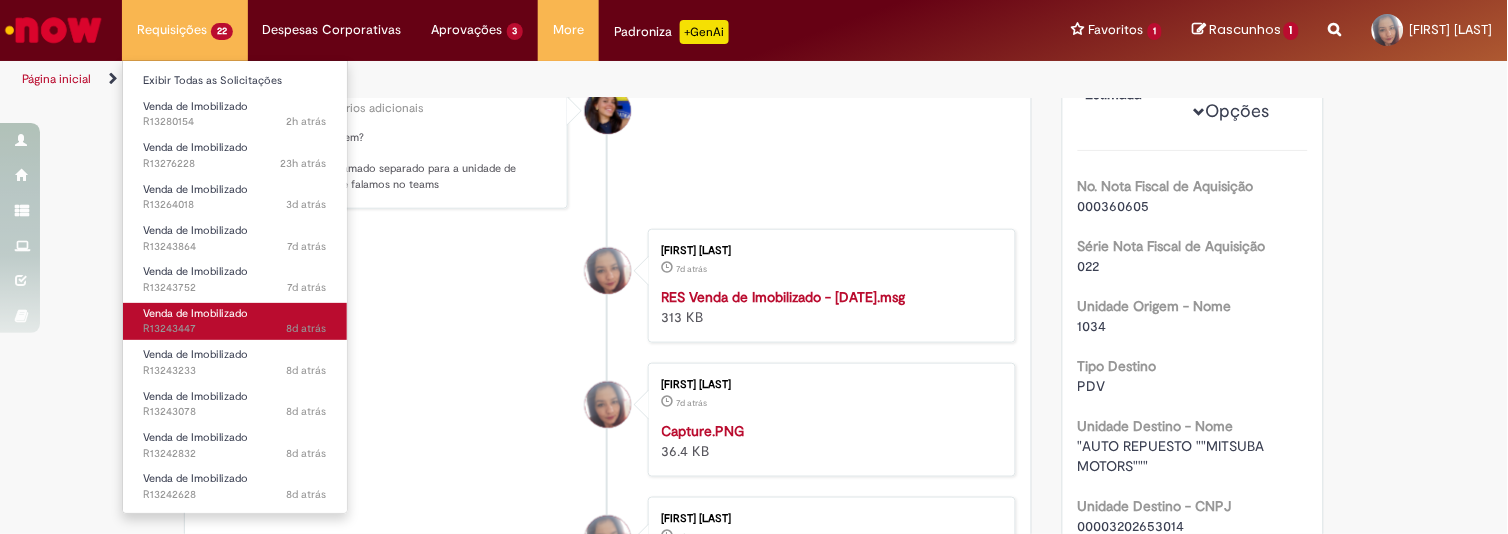 click on "Venda de Imobilizado" at bounding box center (195, 313) 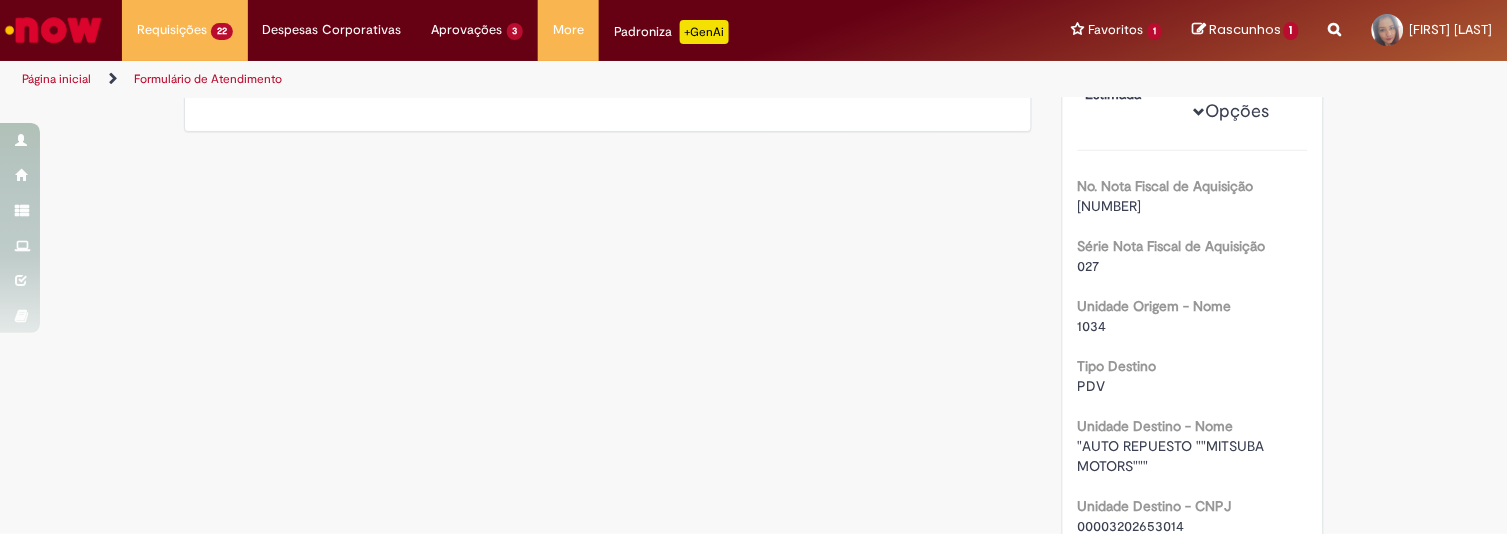 scroll, scrollTop: 0, scrollLeft: 0, axis: both 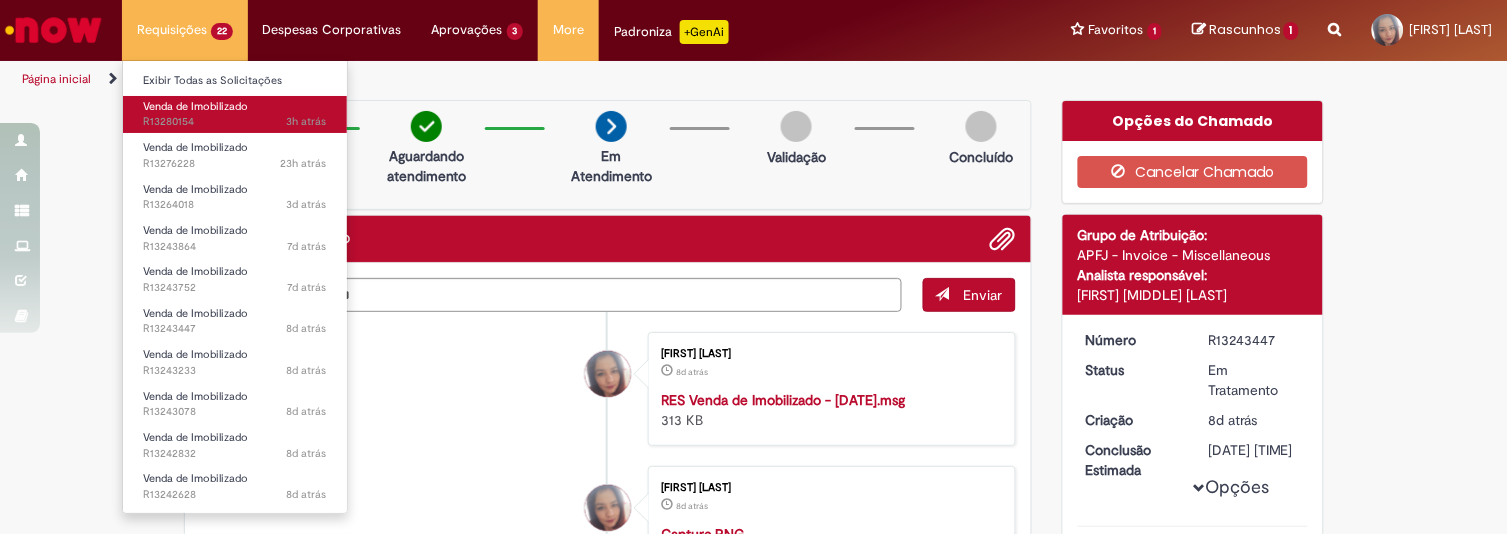 click on "Venda de Imobilizado" at bounding box center (195, 106) 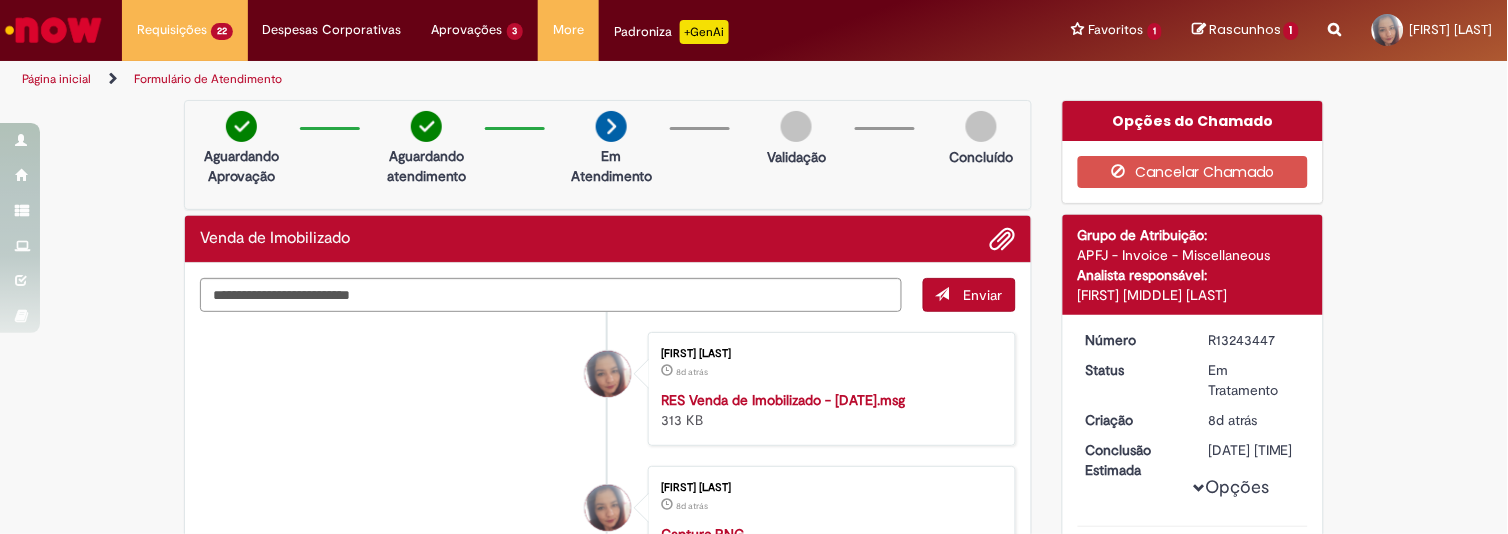 scroll, scrollTop: 157, scrollLeft: 0, axis: vertical 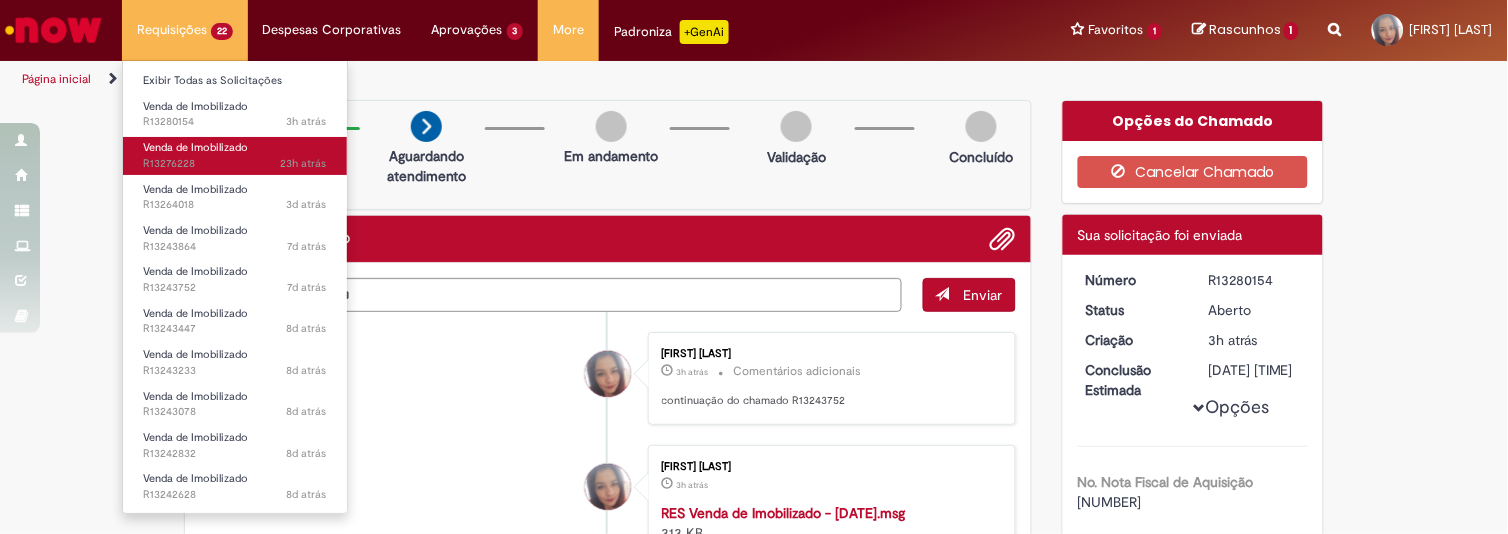 click on "Venda de Imobilizado" at bounding box center [195, 147] 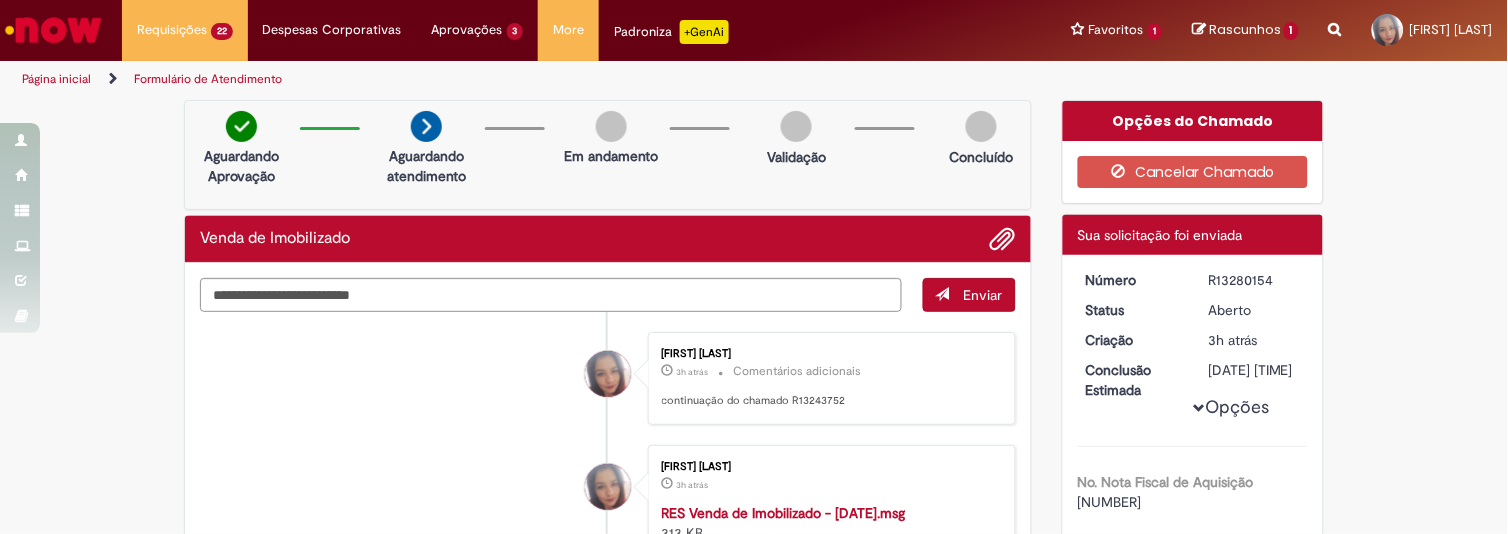 scroll, scrollTop: 61, scrollLeft: 0, axis: vertical 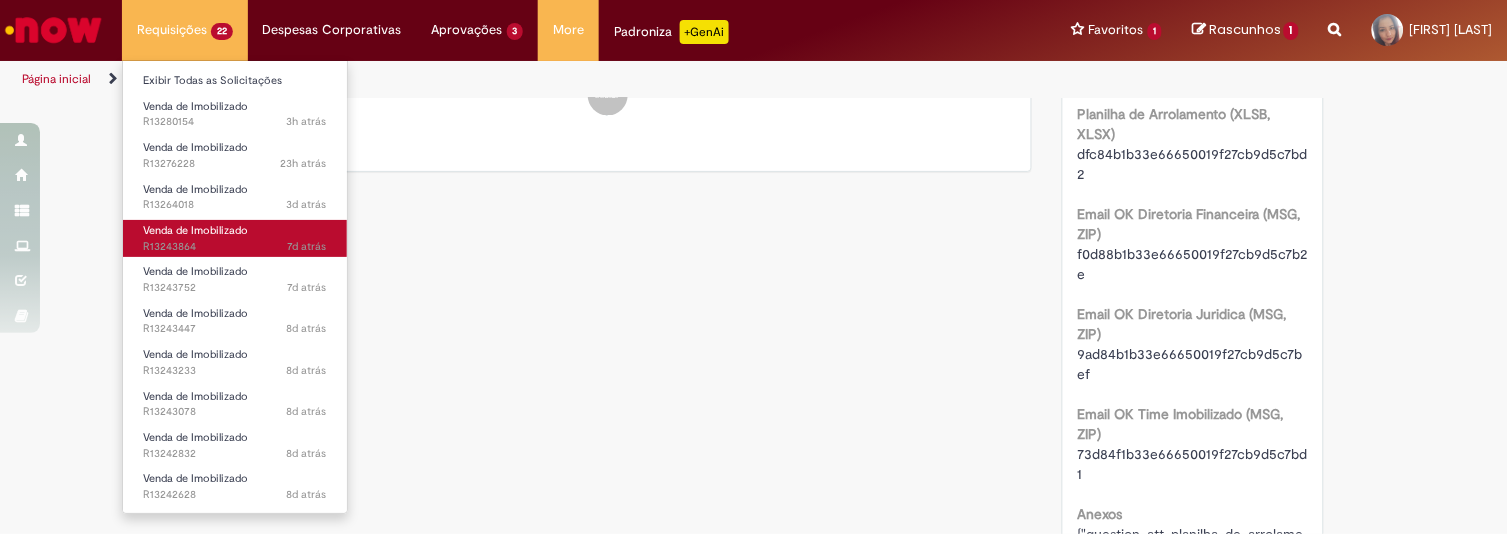 click on "Venda de Imobilizado" at bounding box center (195, 230) 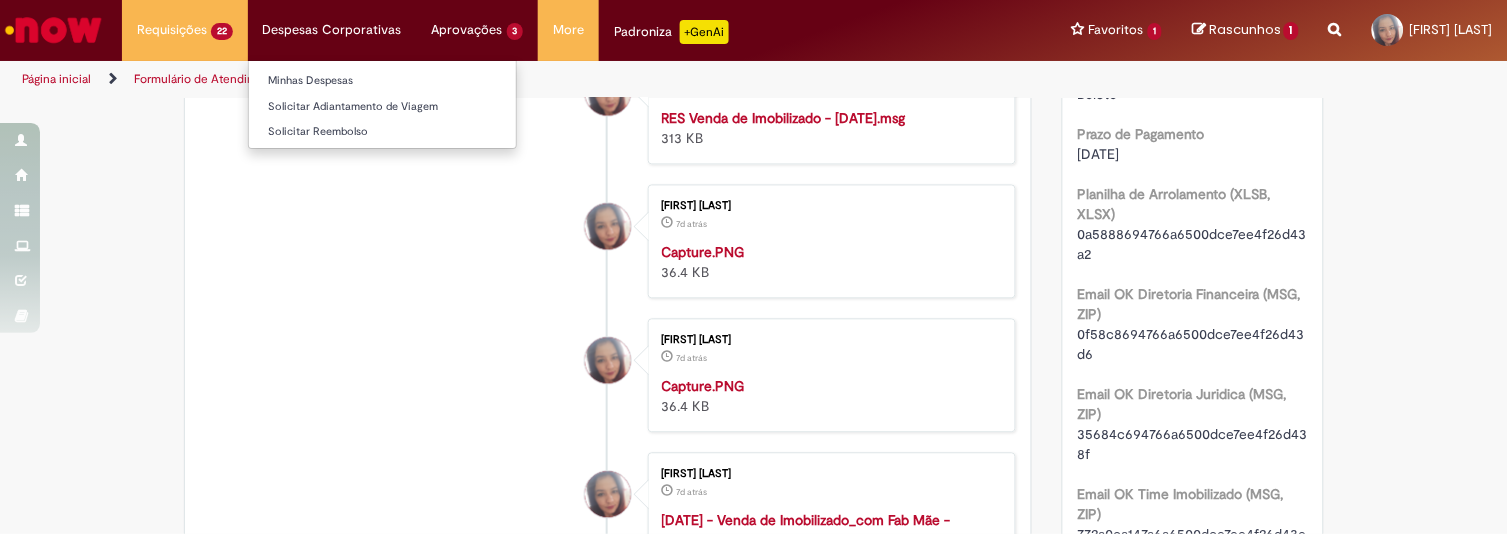 scroll, scrollTop: 0, scrollLeft: 0, axis: both 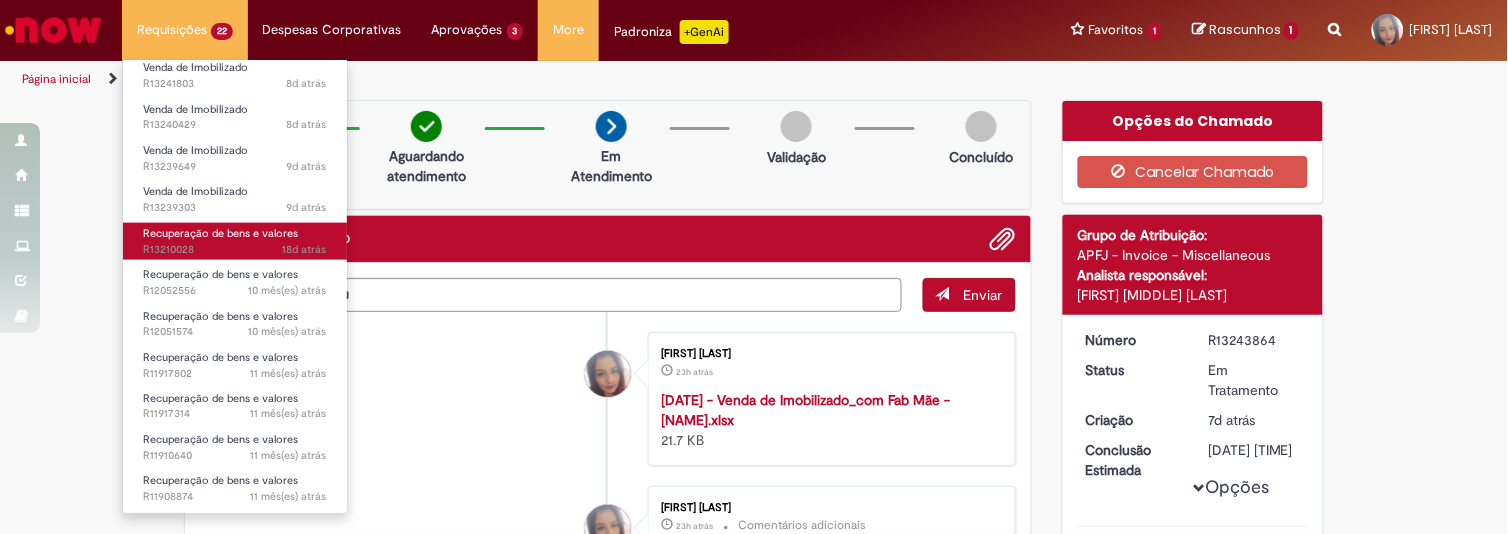 click on "Recuperação de bens e valores
18d atrás 18 dias atrás  R13210028" at bounding box center [235, 241] 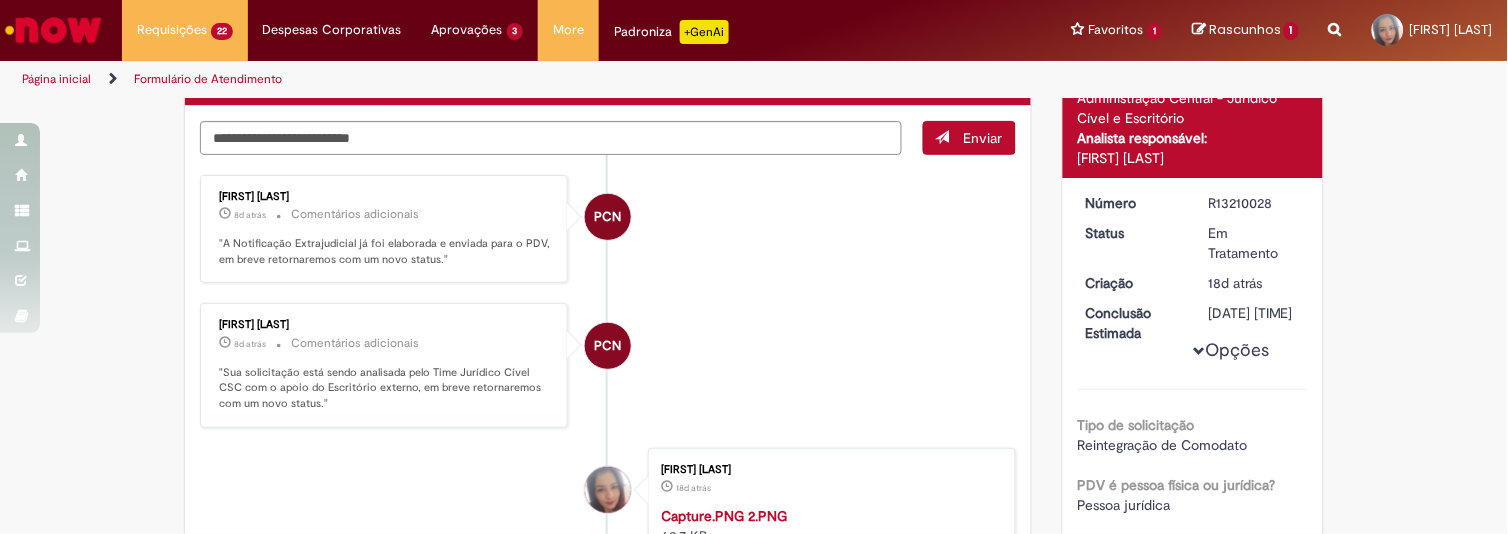 scroll, scrollTop: 0, scrollLeft: 0, axis: both 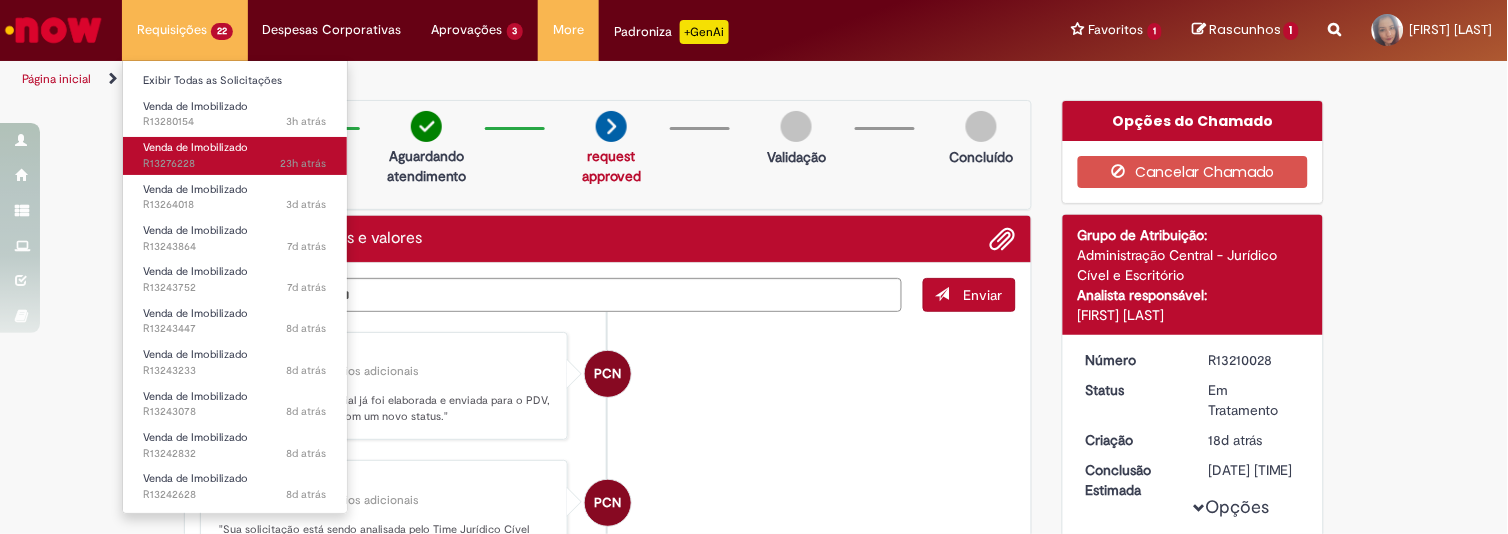 click on "Venda de Imobilizado" at bounding box center (195, 147) 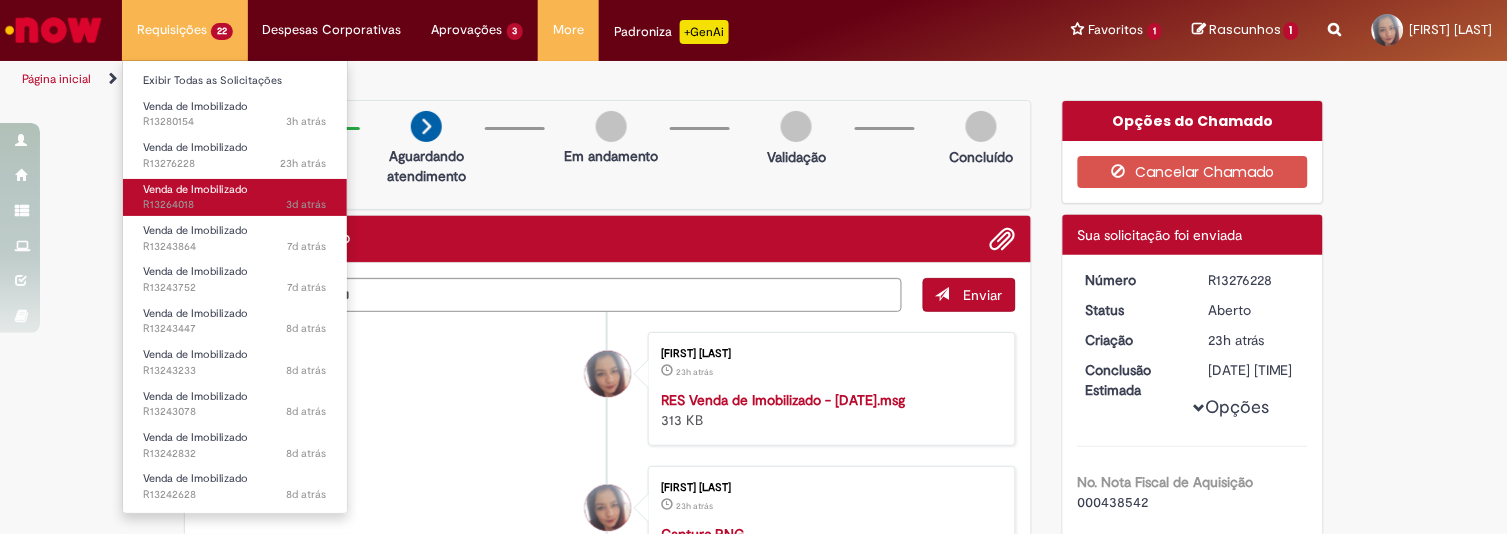 click on "Venda de Imobilizado" at bounding box center [195, 189] 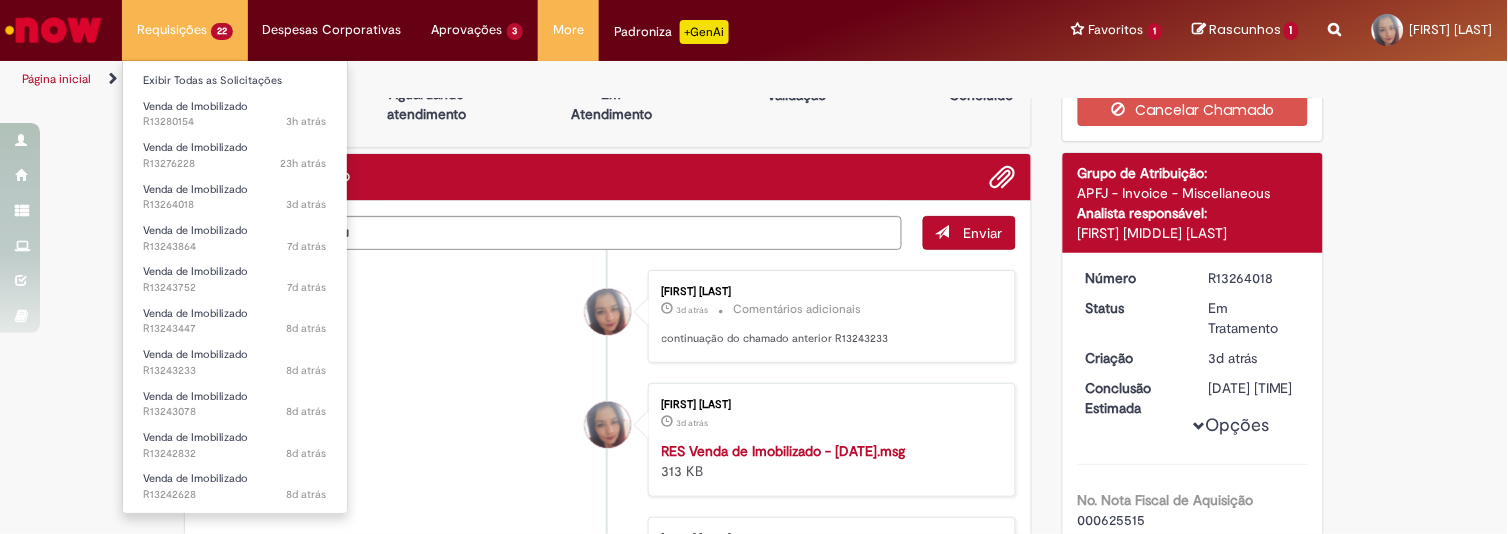 scroll, scrollTop: 177, scrollLeft: 0, axis: vertical 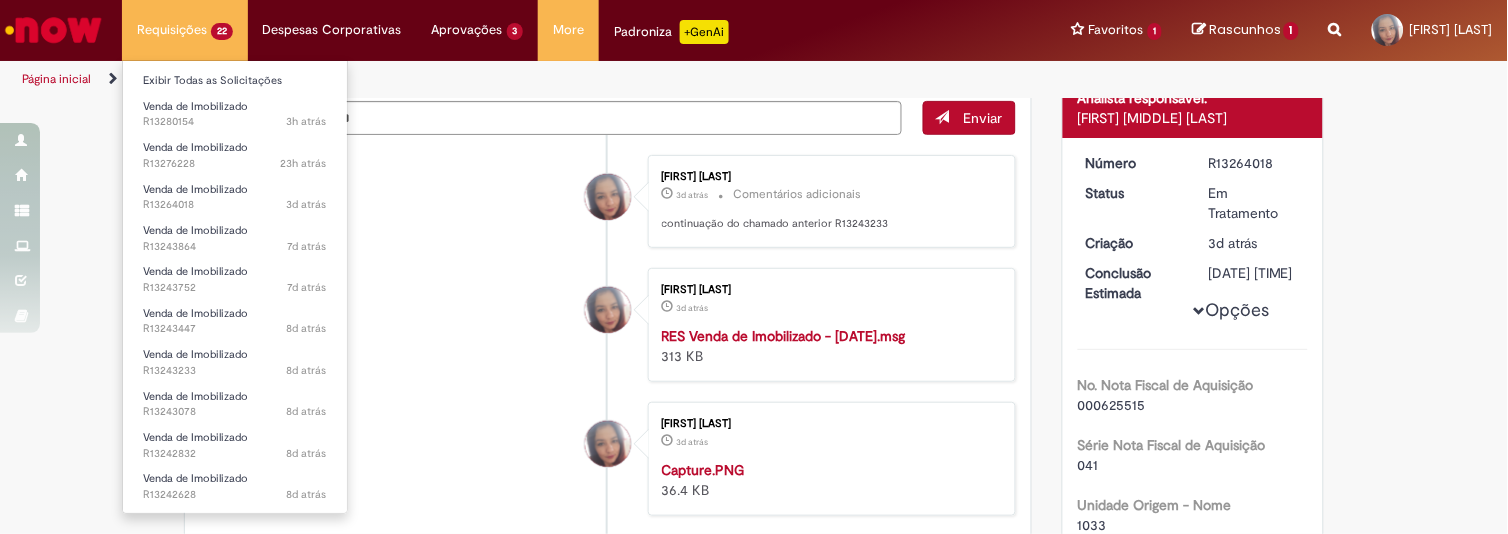 click on "Venda de Imobilizado
7d atrás 7 dias atrás  R13243864" at bounding box center [235, 236] 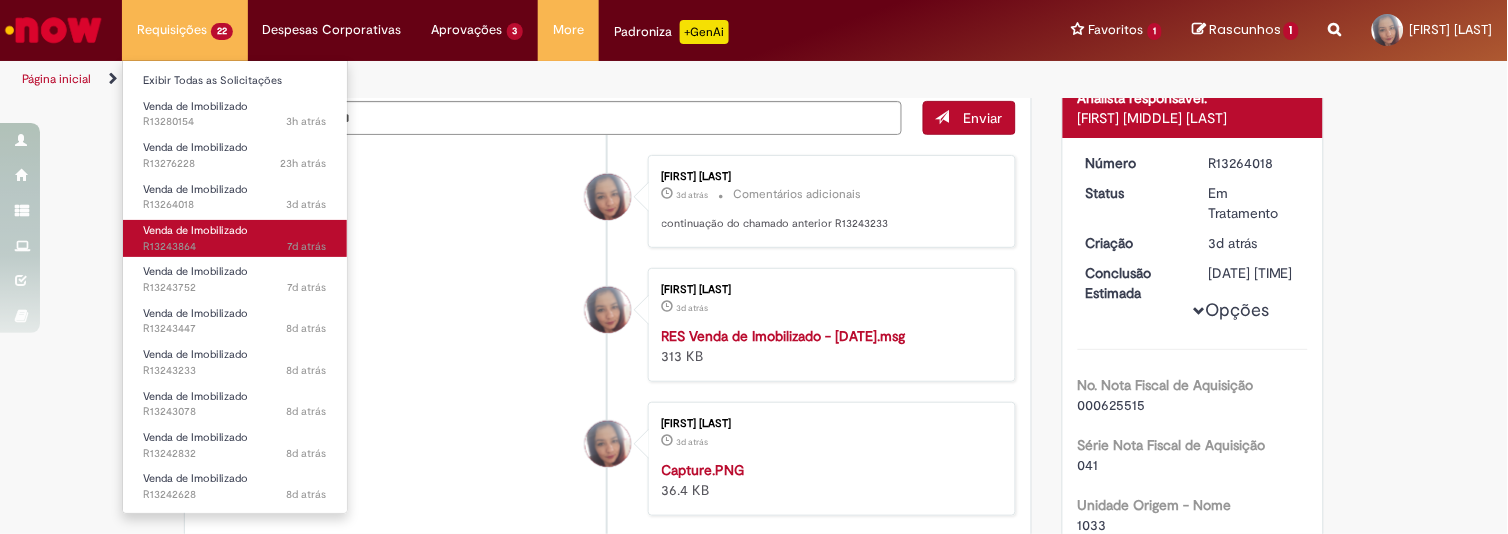 click on "Venda de Imobilizado" at bounding box center (195, 230) 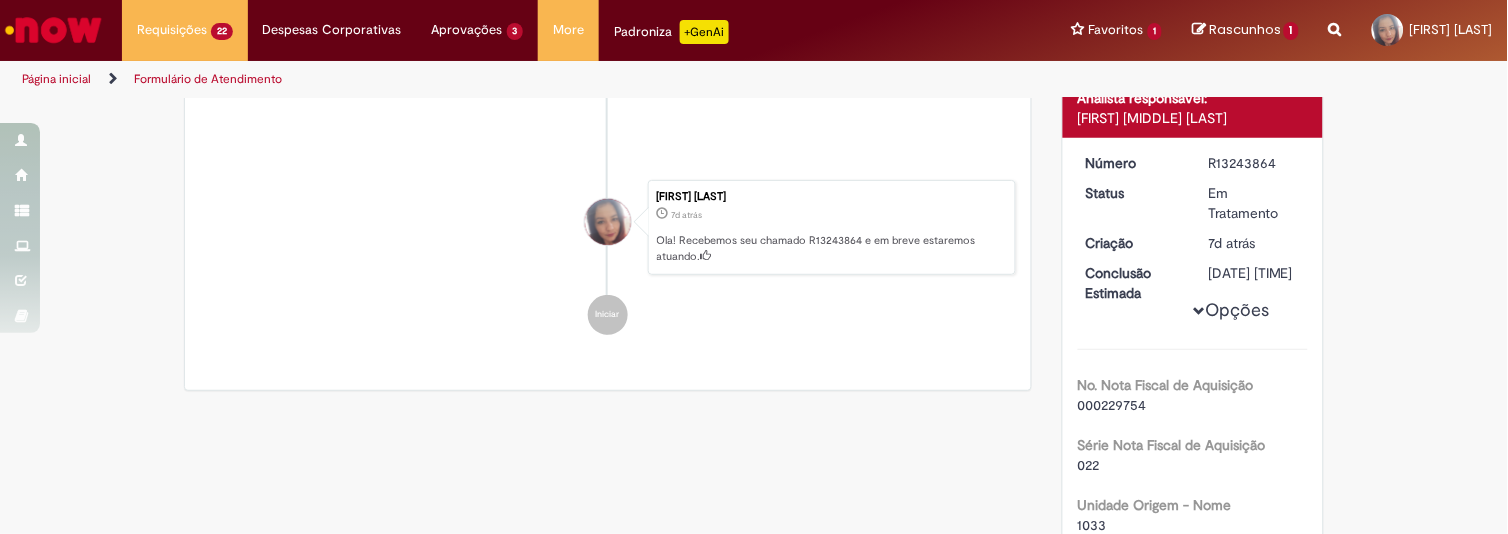 scroll, scrollTop: 0, scrollLeft: 0, axis: both 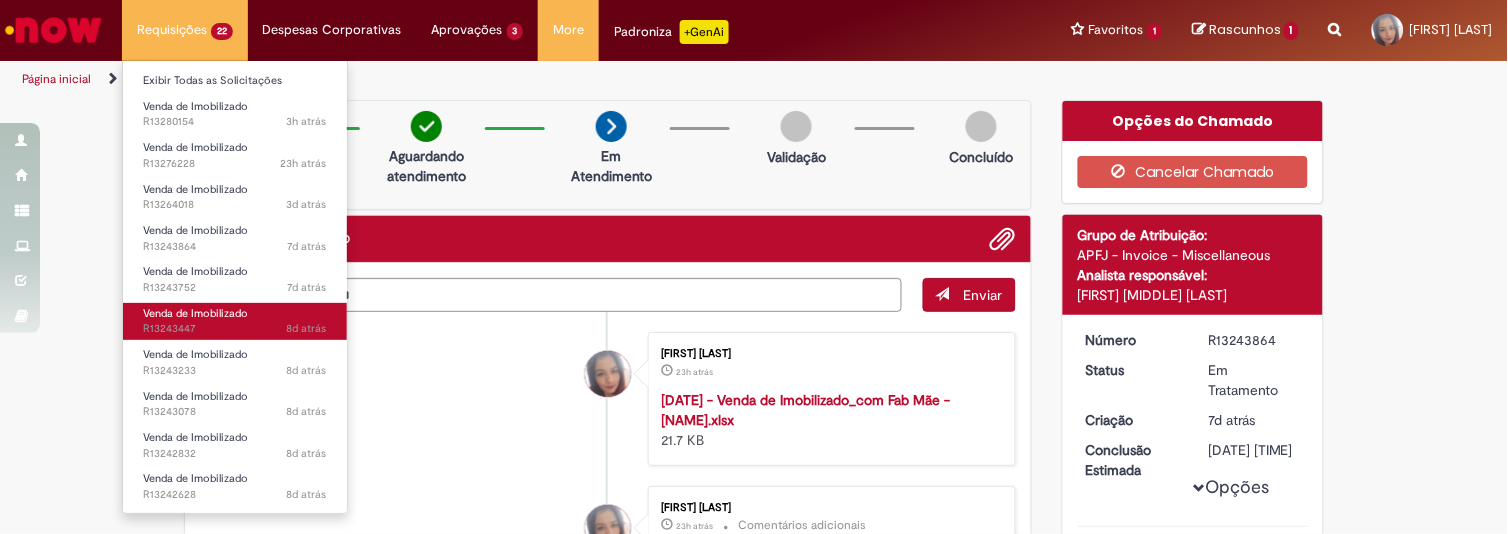 click on "Venda de Imobilizado" at bounding box center [195, 313] 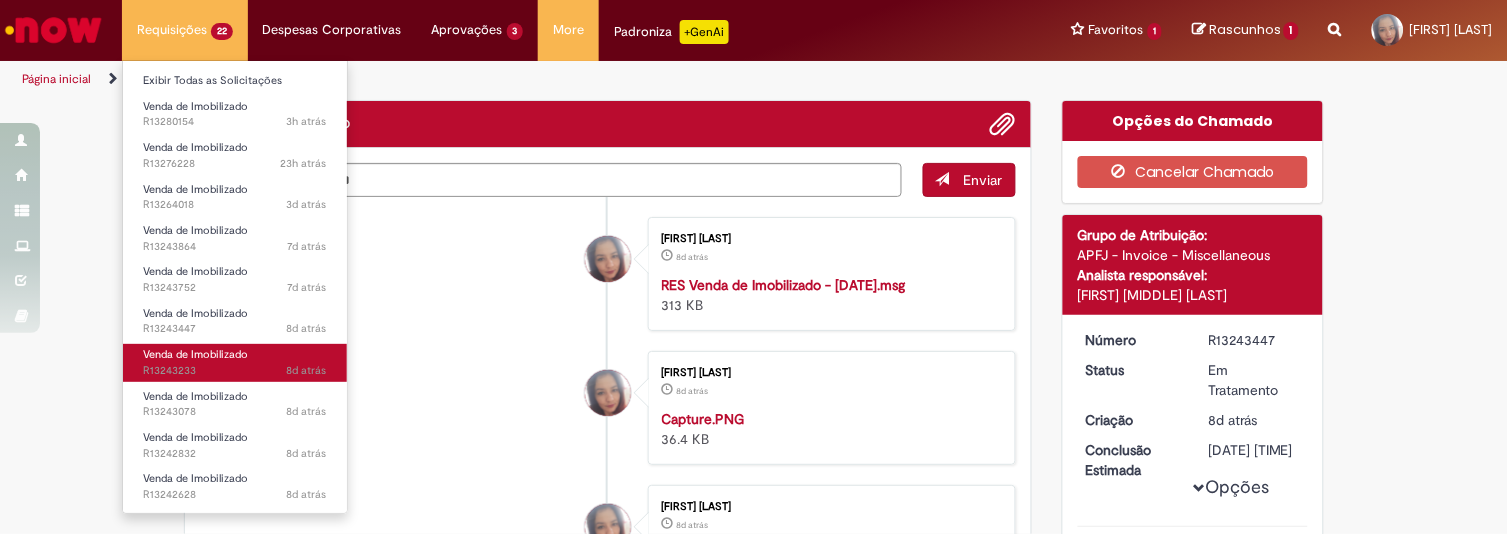 click on "Venda de Imobilizado" at bounding box center [195, 354] 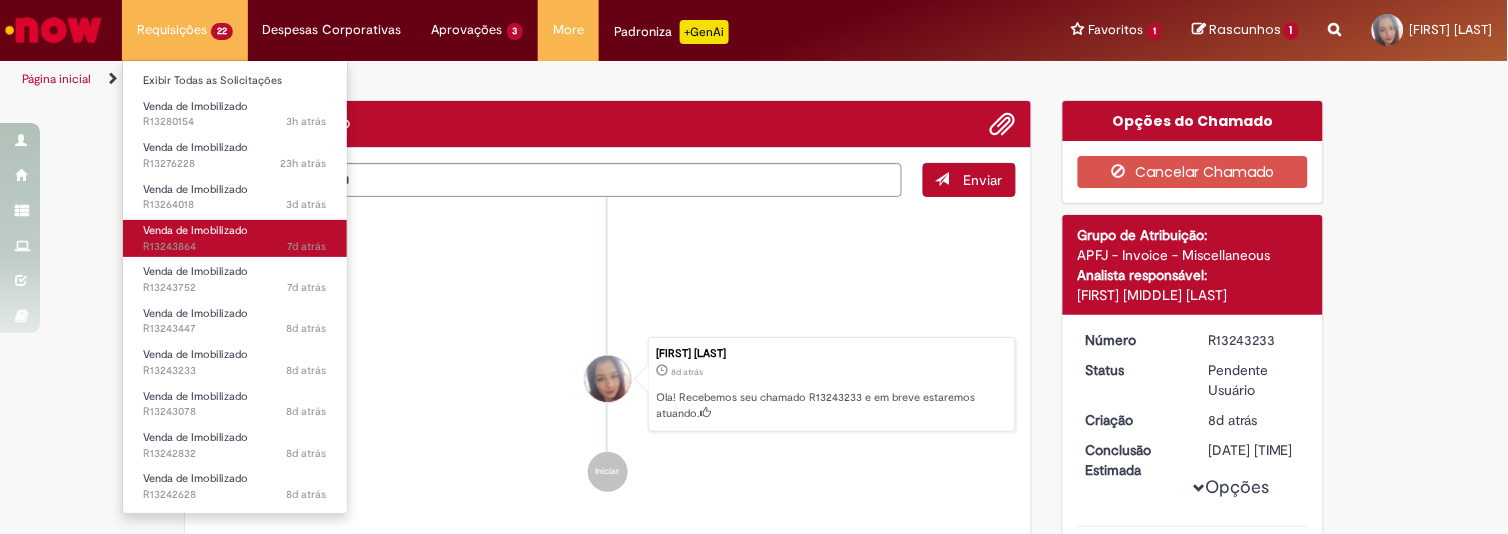 scroll, scrollTop: 62, scrollLeft: 0, axis: vertical 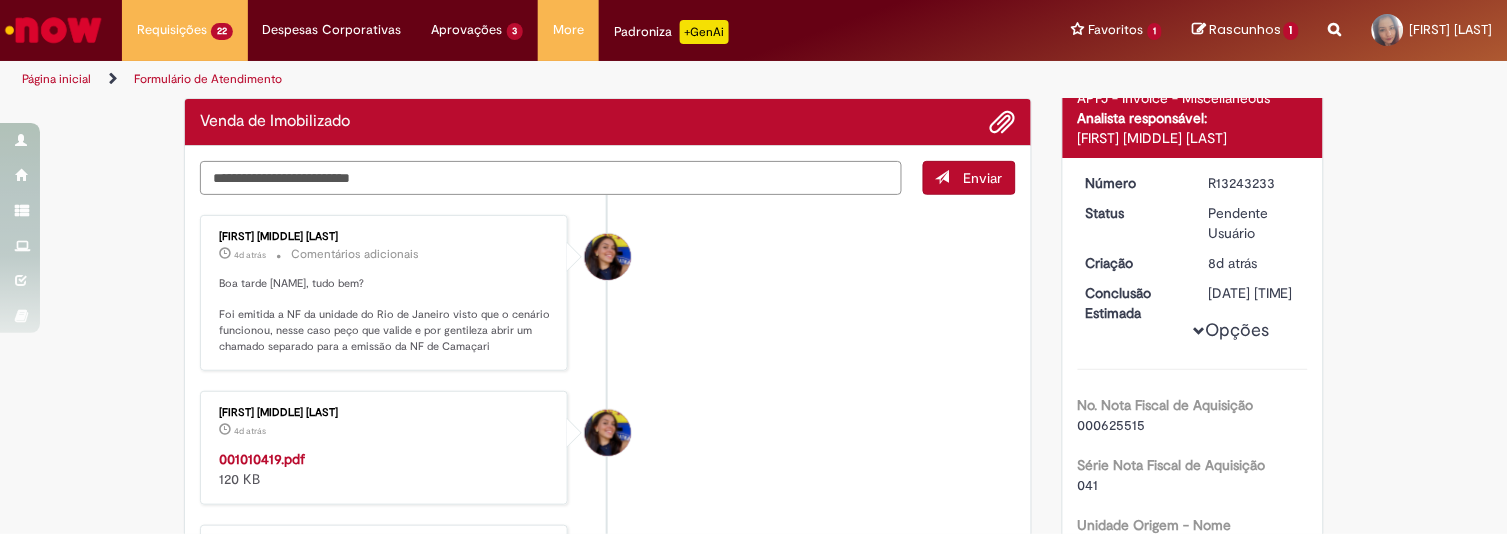 click at bounding box center [551, 178] 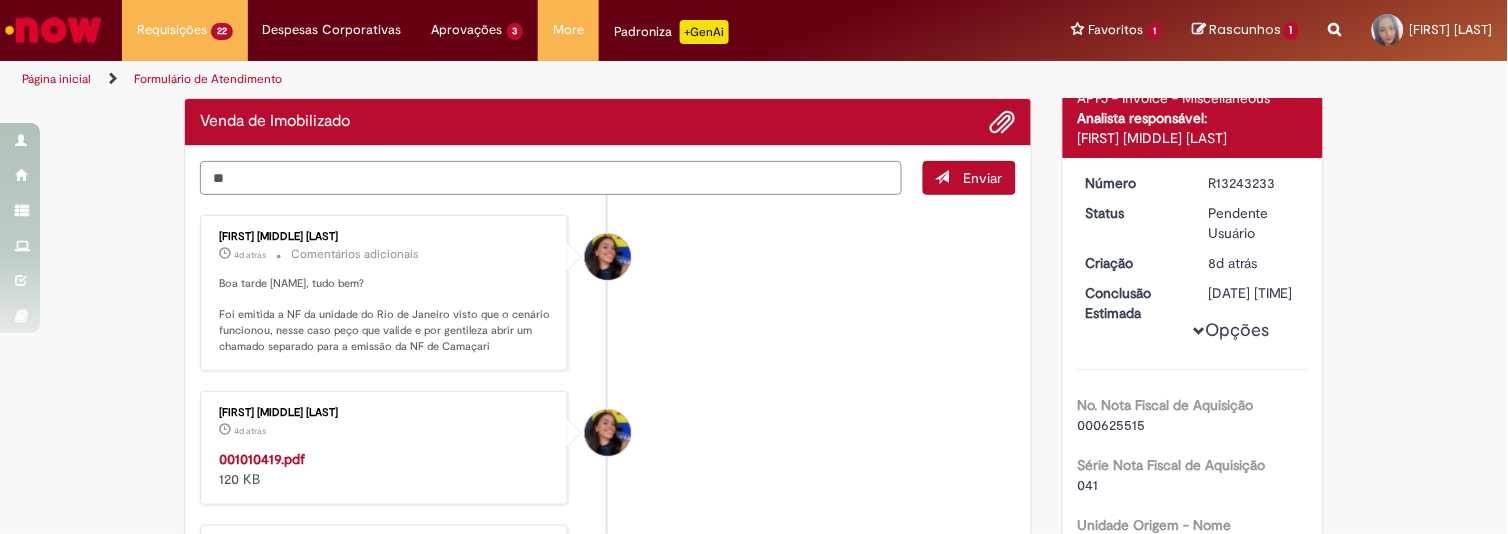 type on "*" 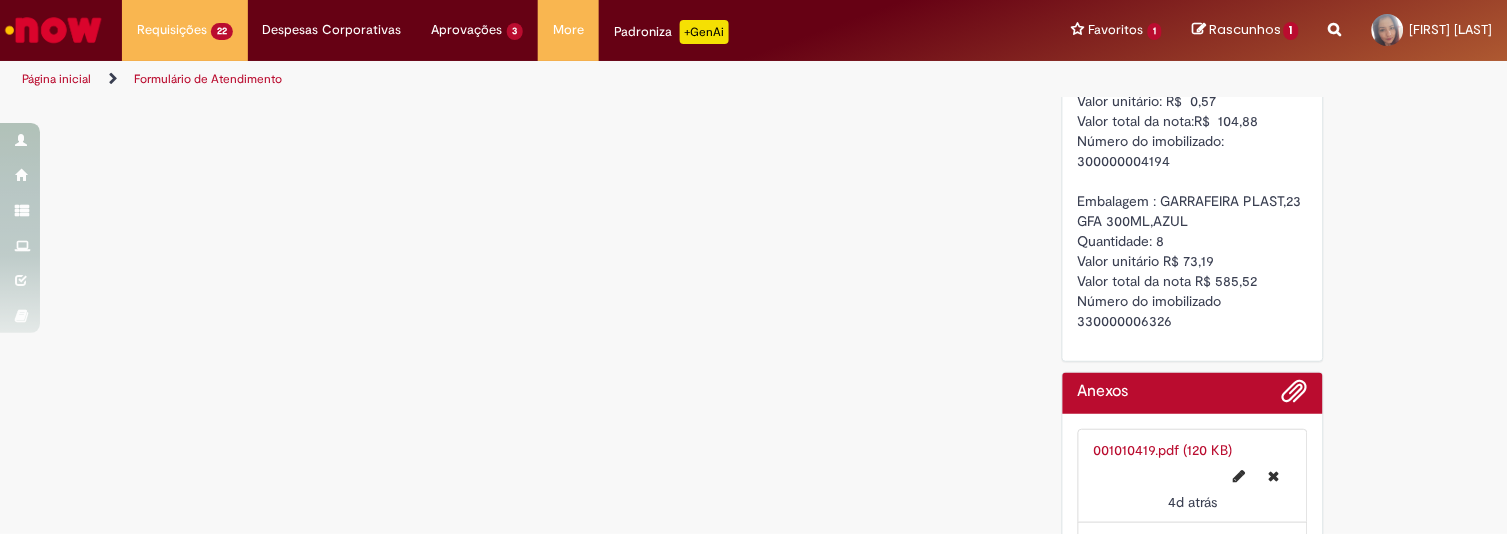 scroll, scrollTop: 1602, scrollLeft: 0, axis: vertical 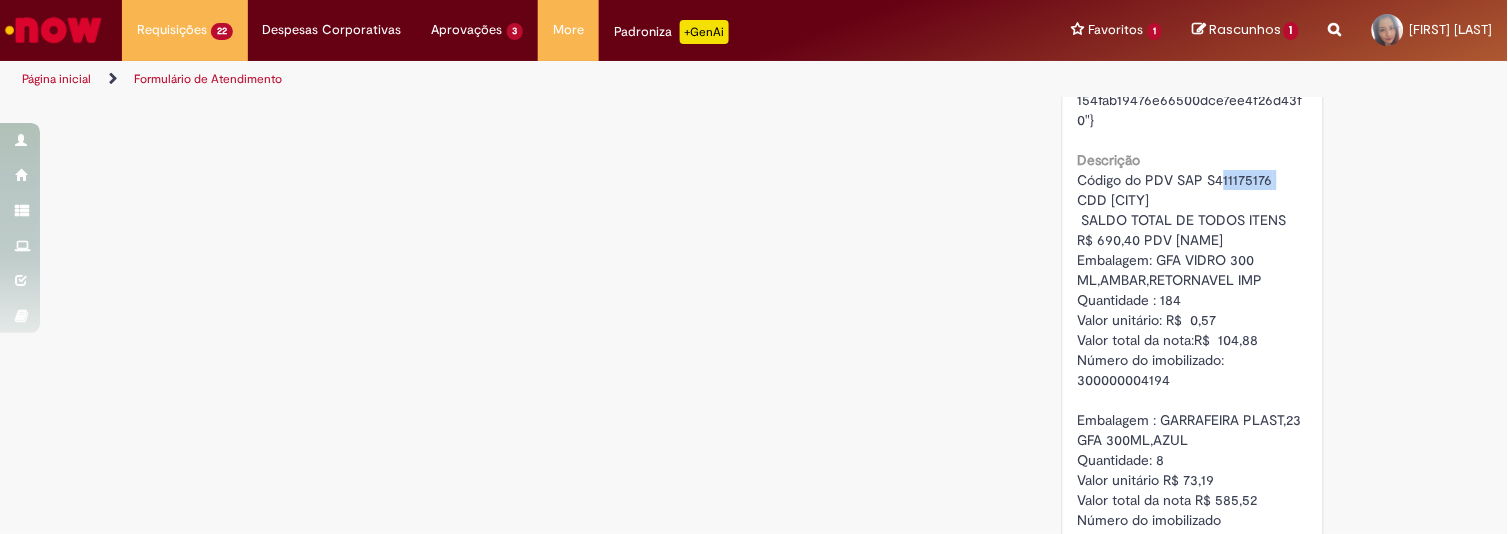 drag, startPoint x: 1264, startPoint y: 198, endPoint x: 1213, endPoint y: 194, distance: 51.156624 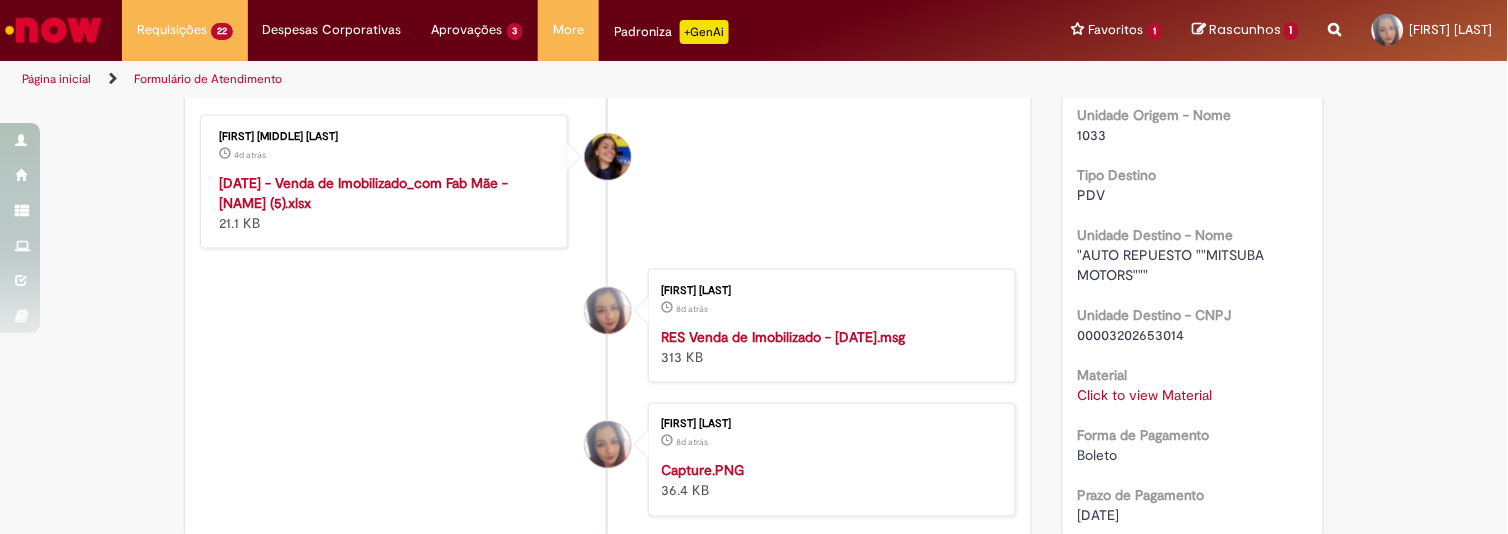 scroll, scrollTop: 95, scrollLeft: 0, axis: vertical 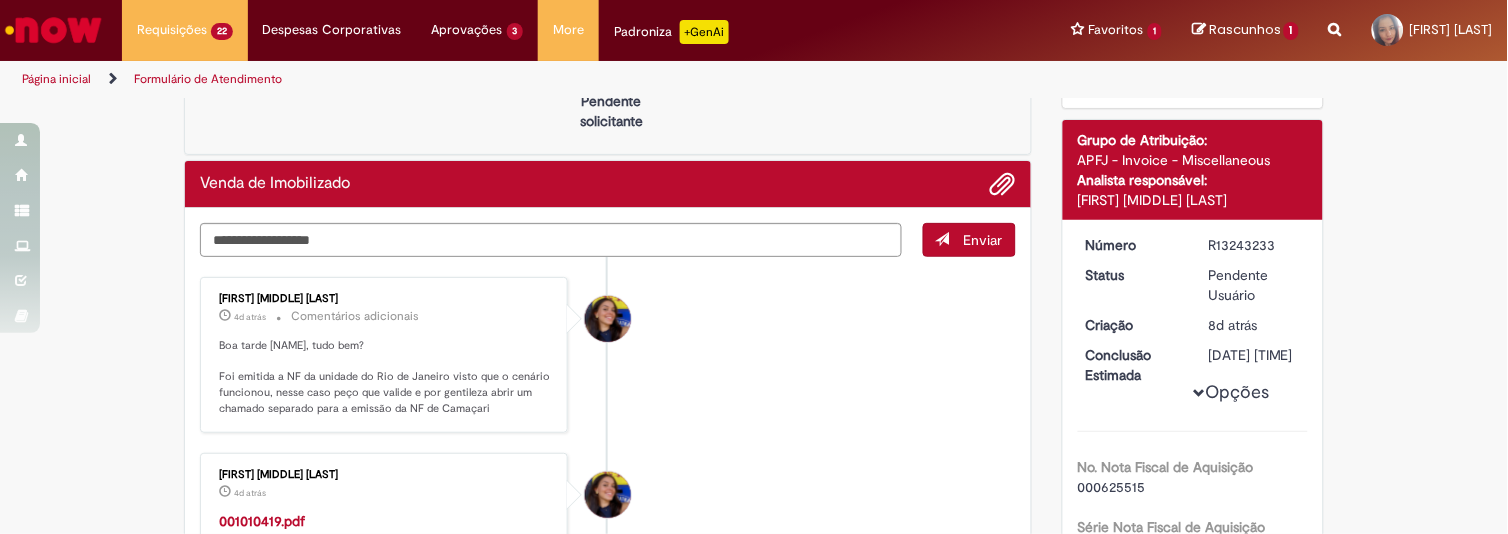 drag, startPoint x: 1267, startPoint y: 242, endPoint x: 1190, endPoint y: 241, distance: 77.00649 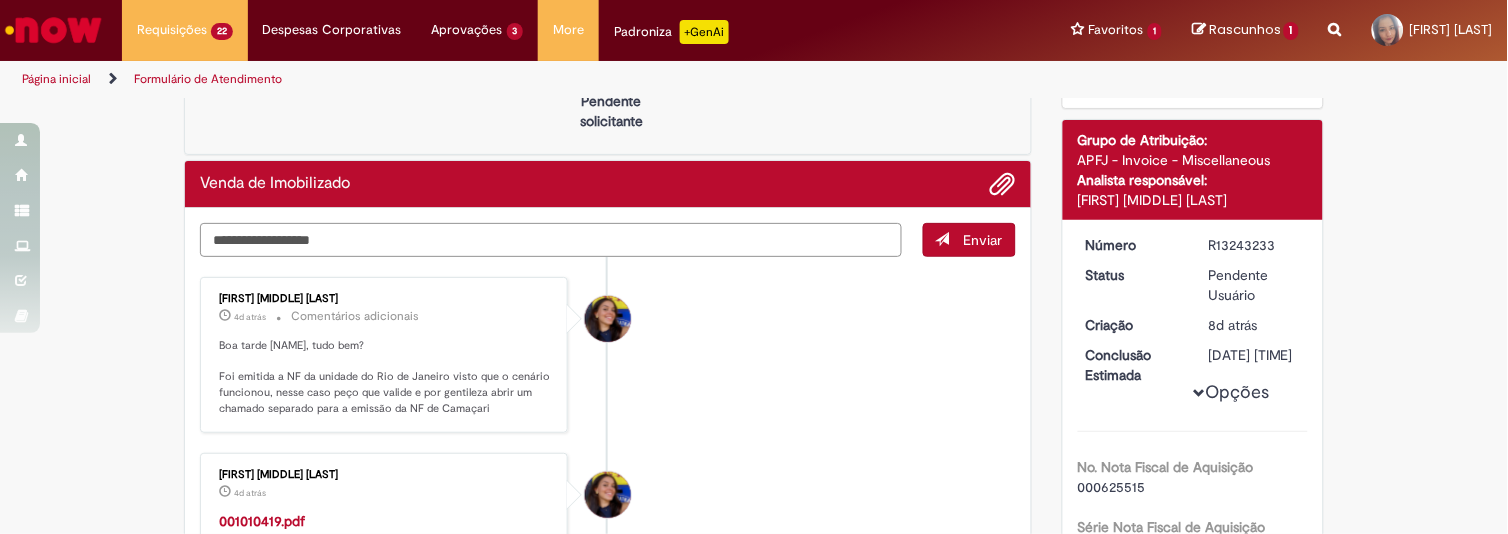 click on "**********" at bounding box center [551, 240] 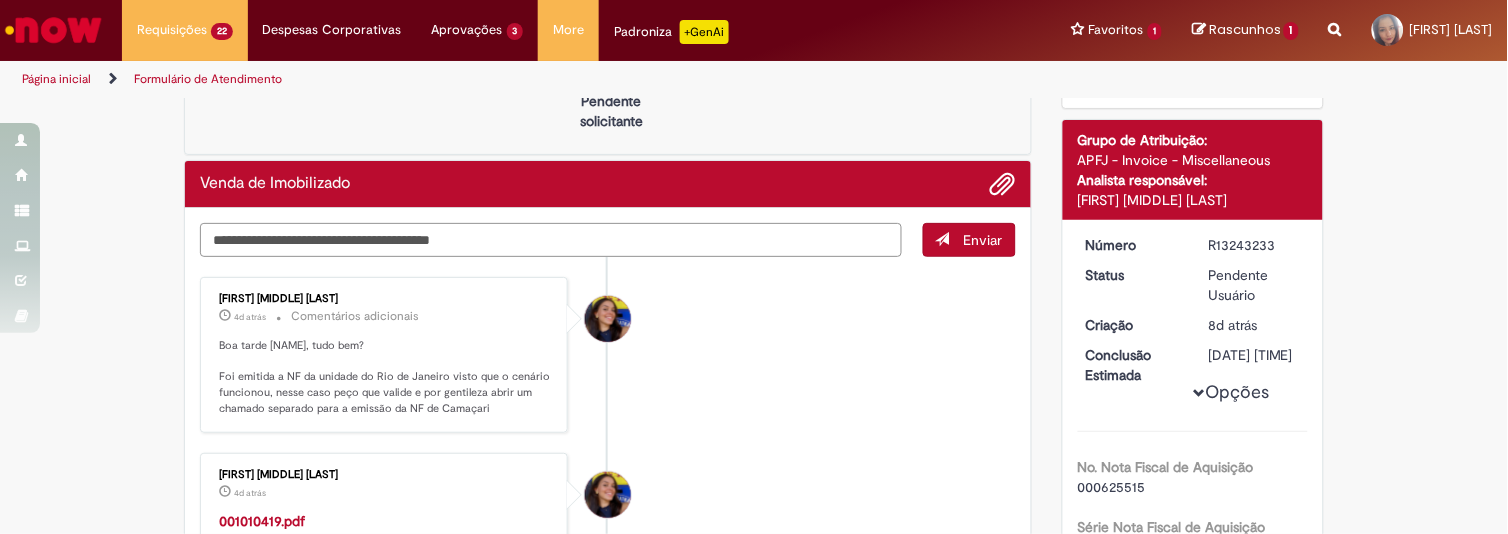 paste on "**********" 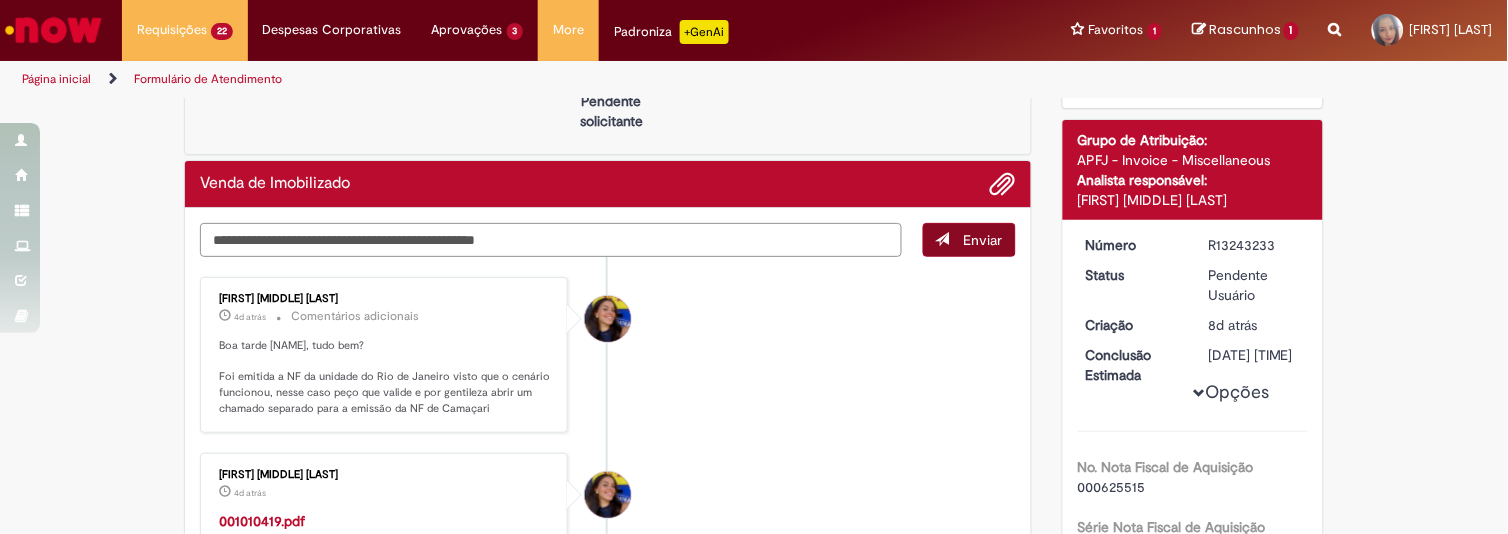 type on "**********" 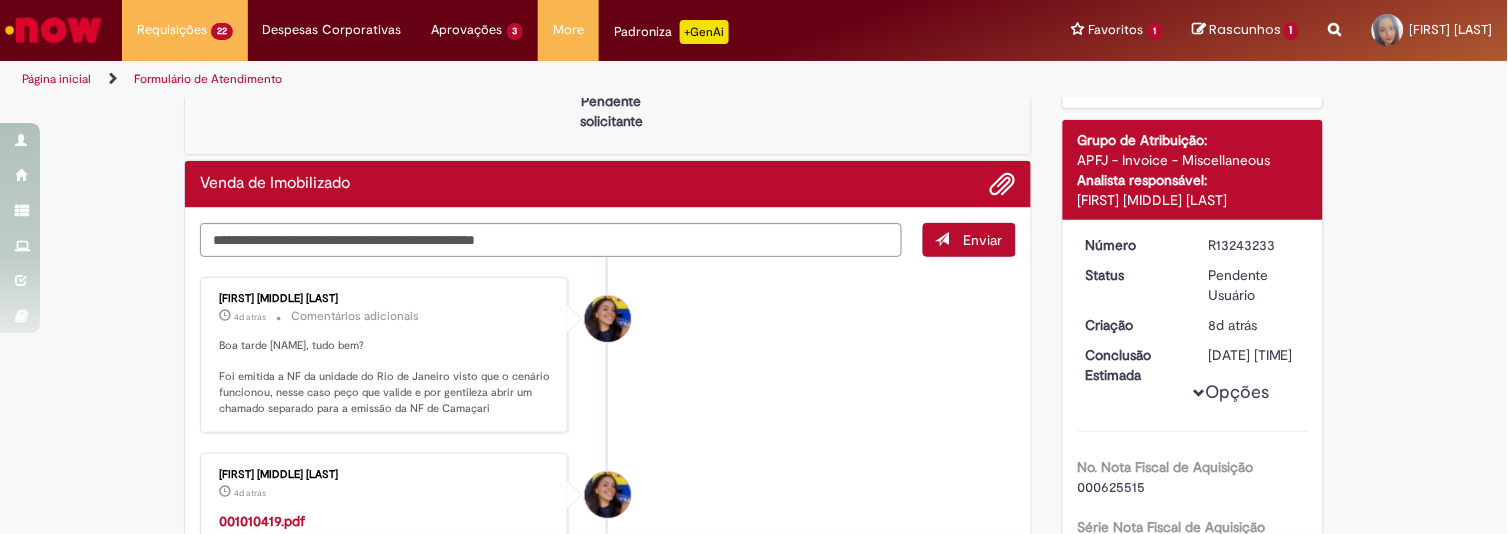 click on "Enviar" at bounding box center [983, 240] 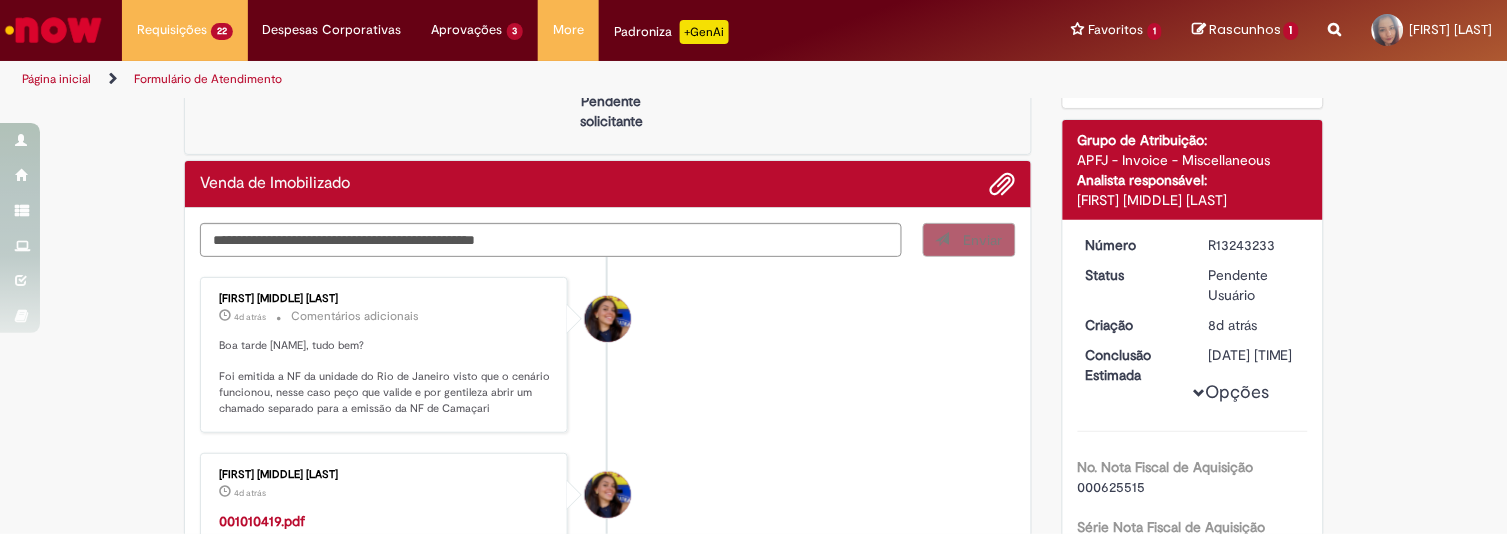 type 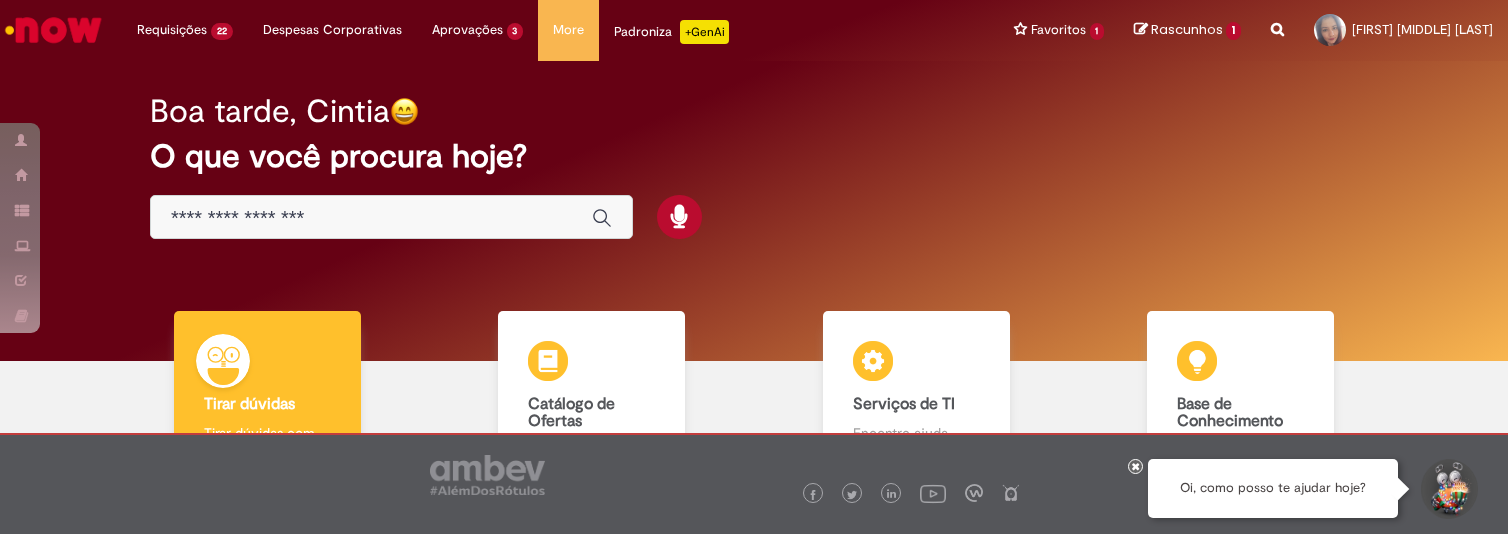 scroll, scrollTop: 0, scrollLeft: 0, axis: both 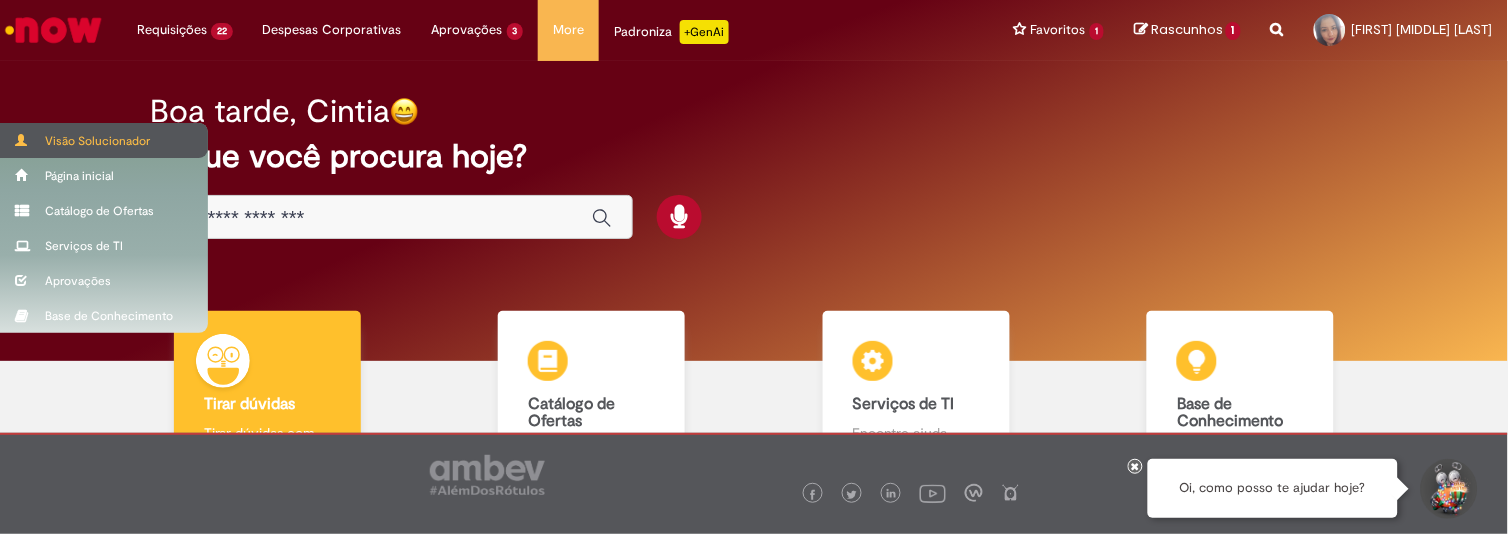 click on "Visão Solucionador" at bounding box center [104, 140] 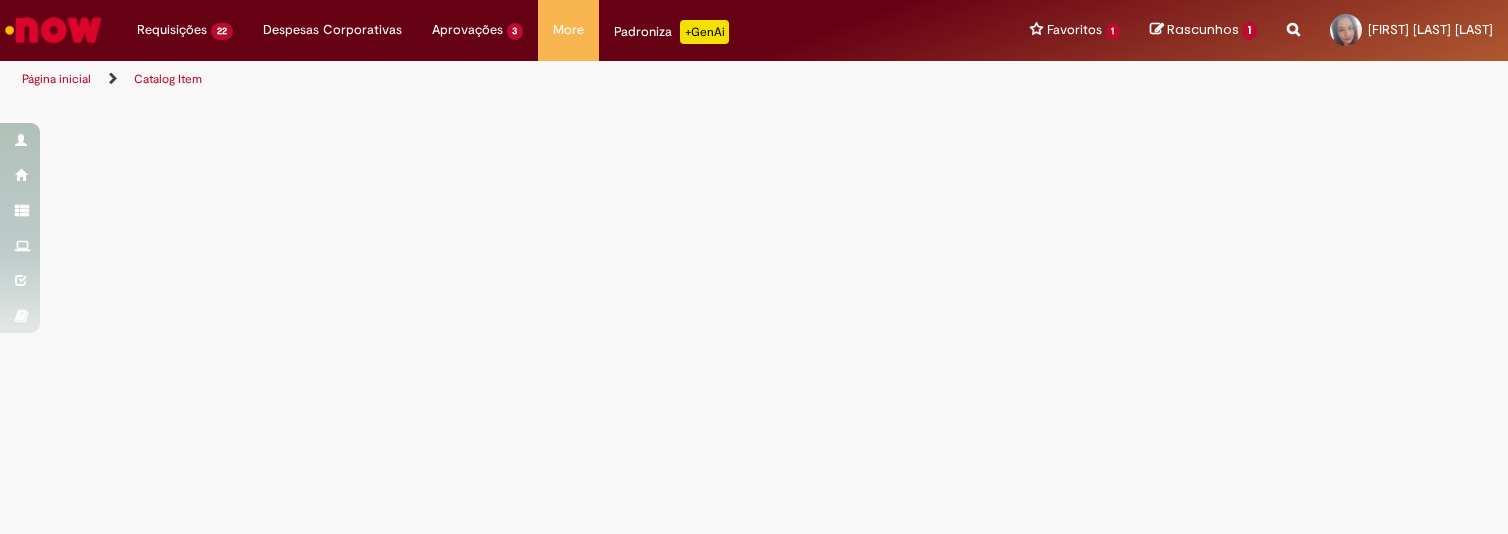 scroll, scrollTop: 0, scrollLeft: 0, axis: both 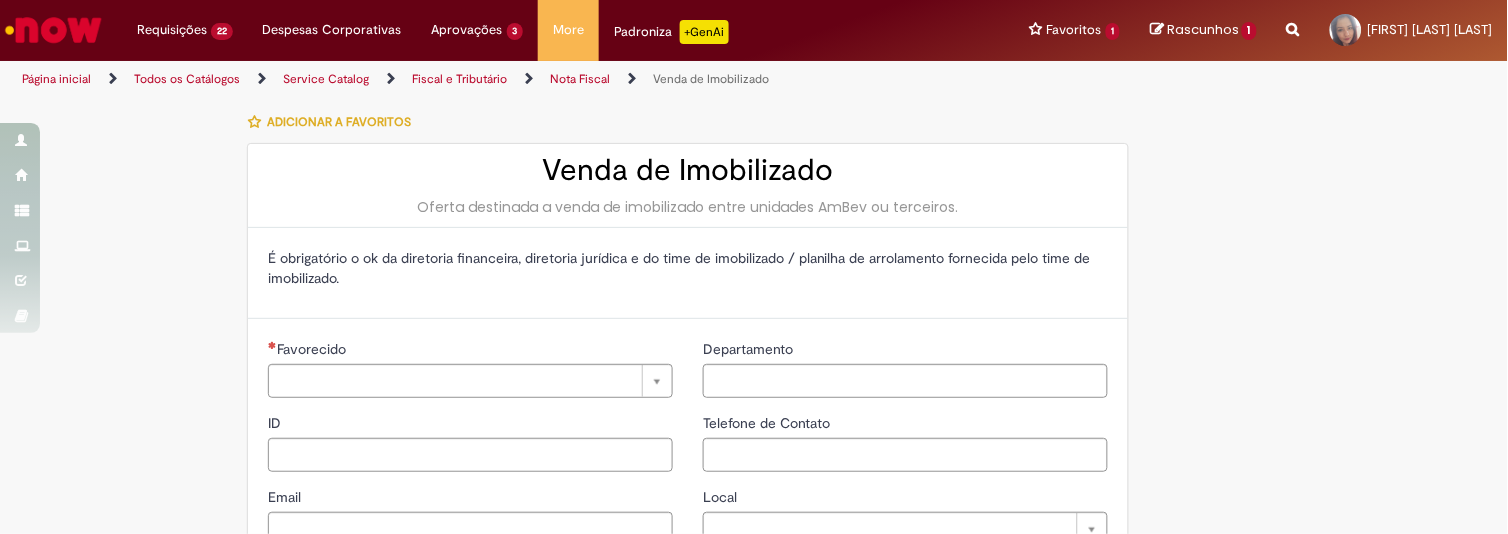type on "*********" 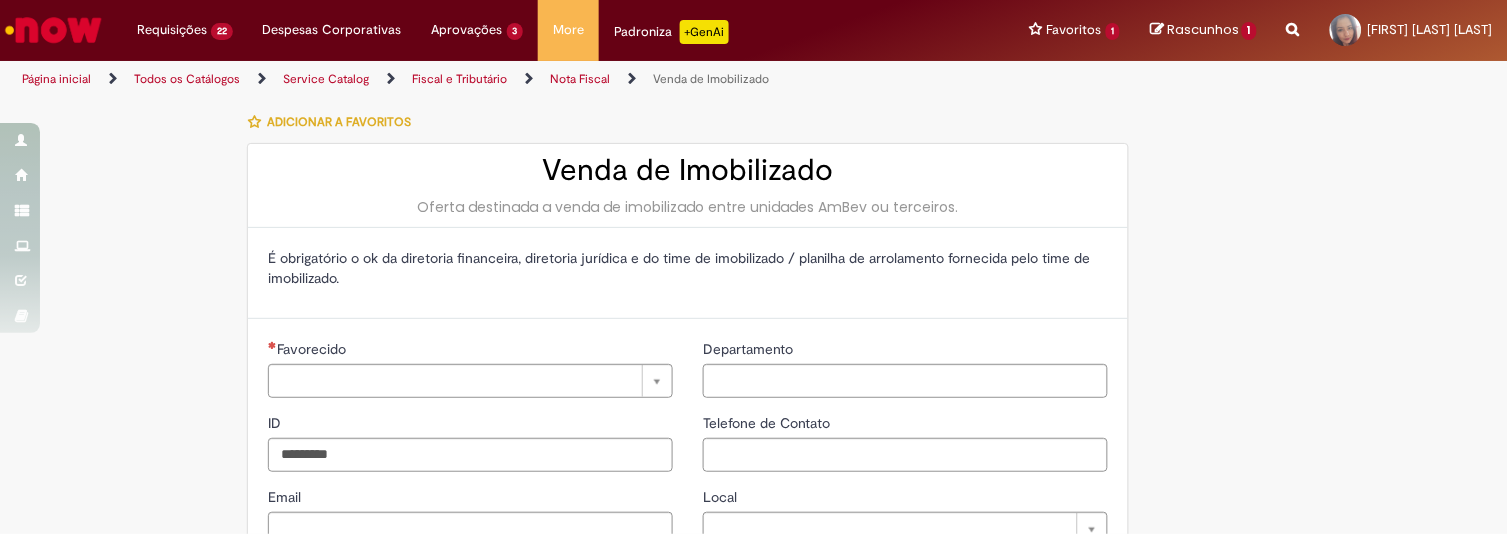 type on "**********" 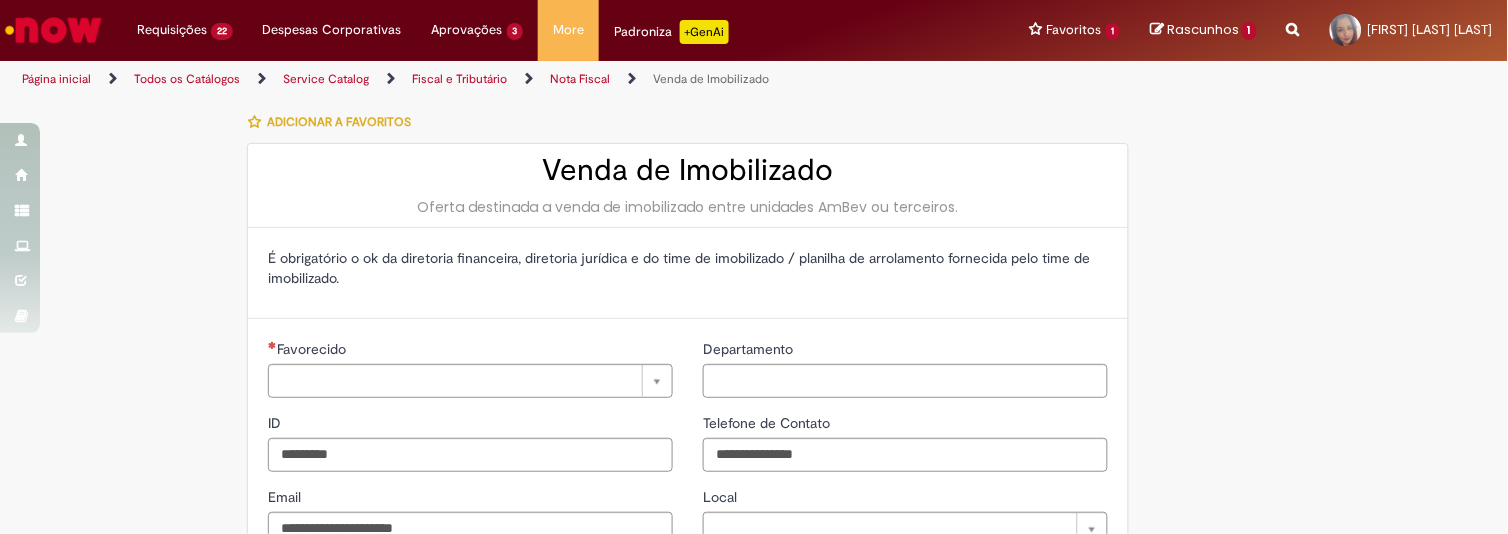 type on "**********" 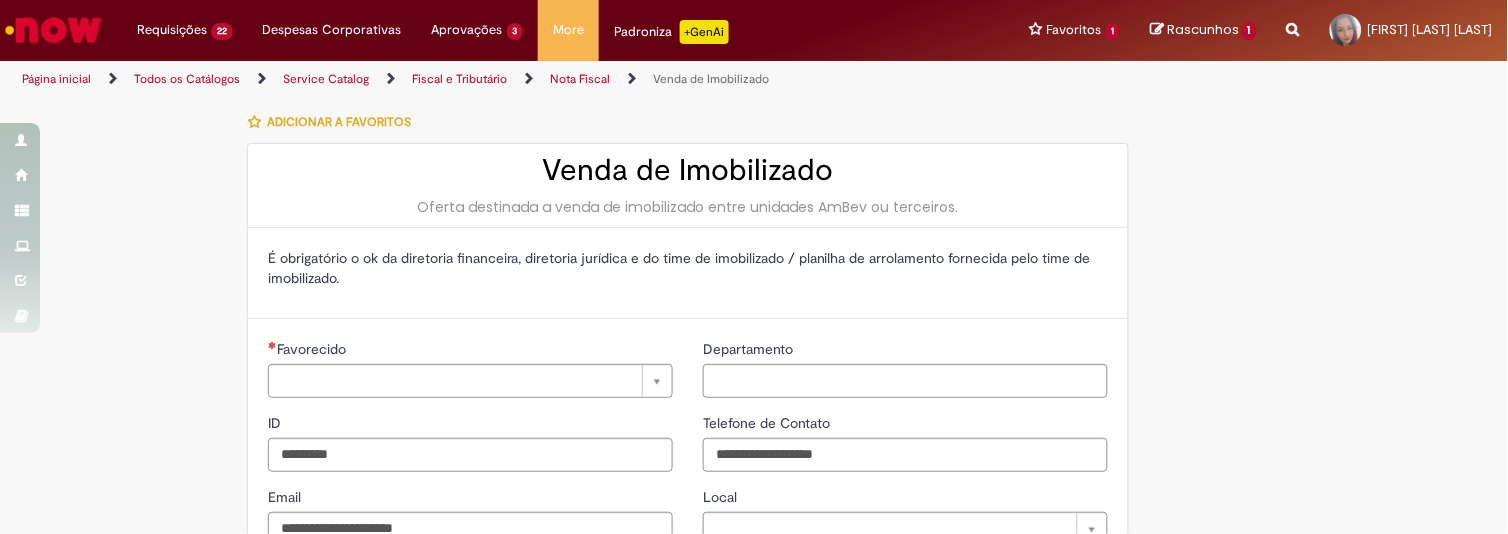 type on "**********" 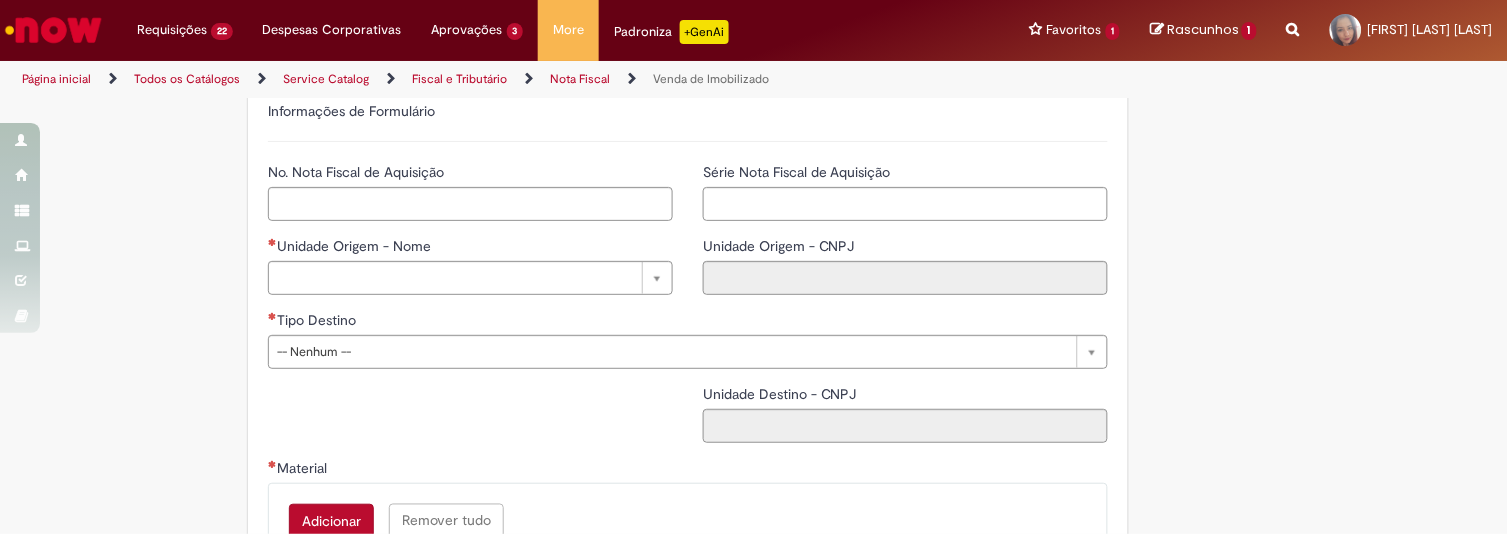 scroll, scrollTop: 595, scrollLeft: 0, axis: vertical 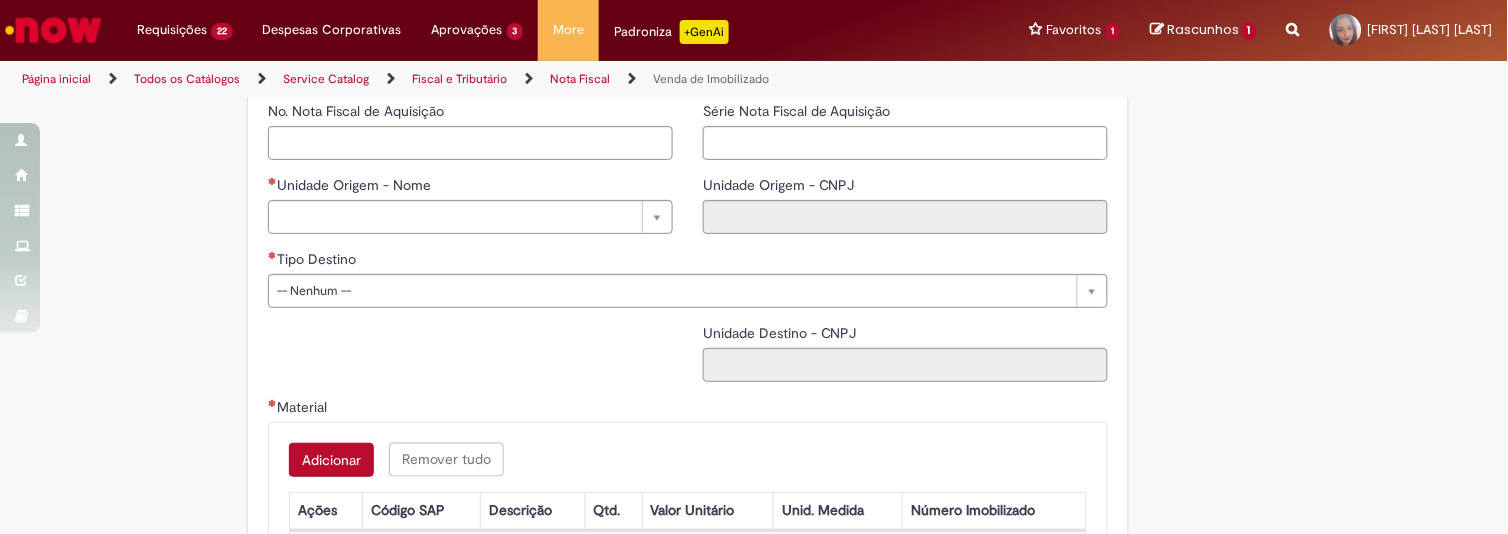 click on "Adicionar" at bounding box center (331, 460) 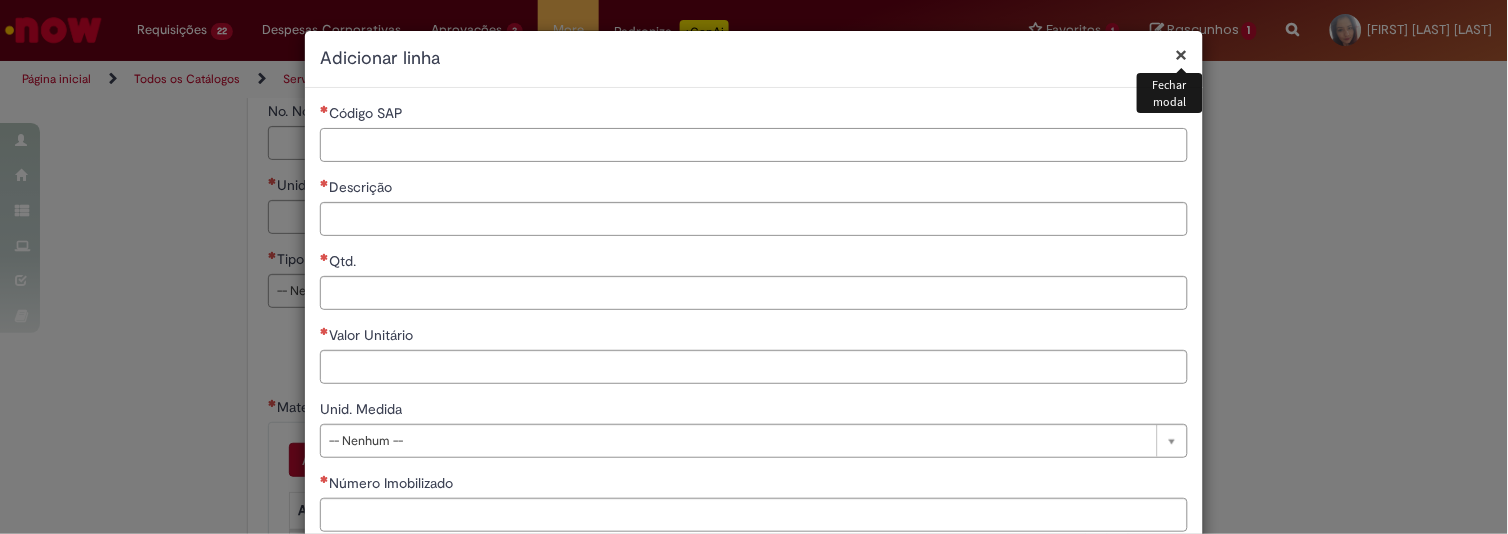 click on "Código SAP" at bounding box center (754, 145) 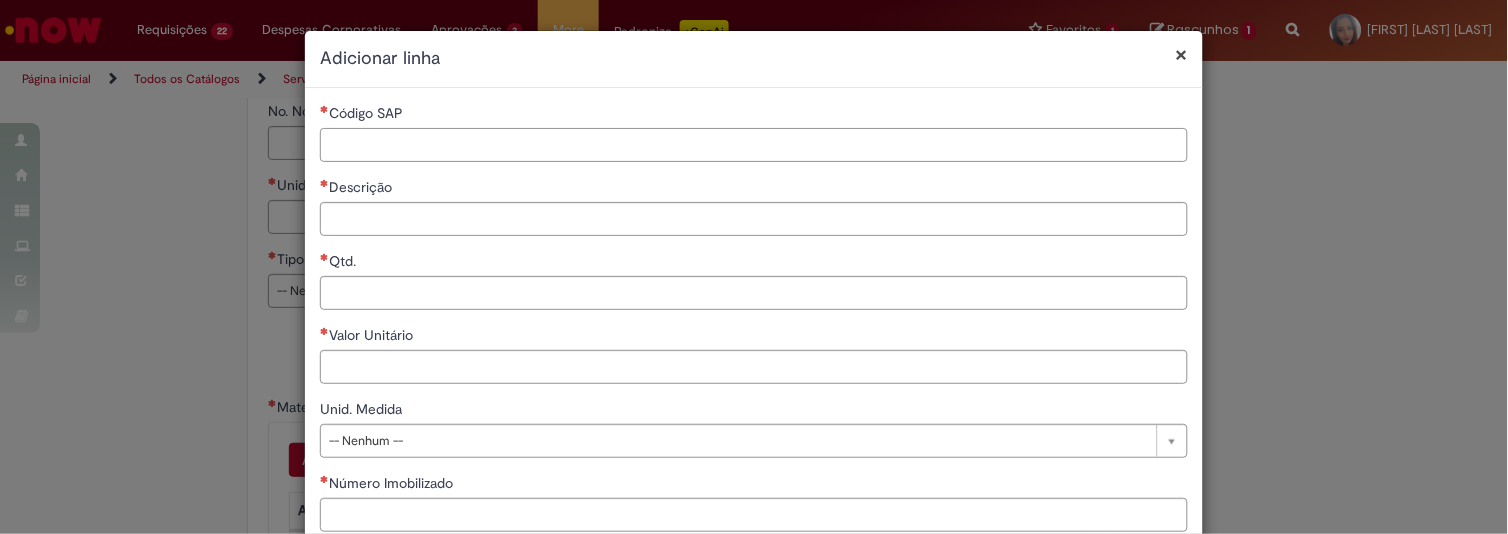 paste on "********" 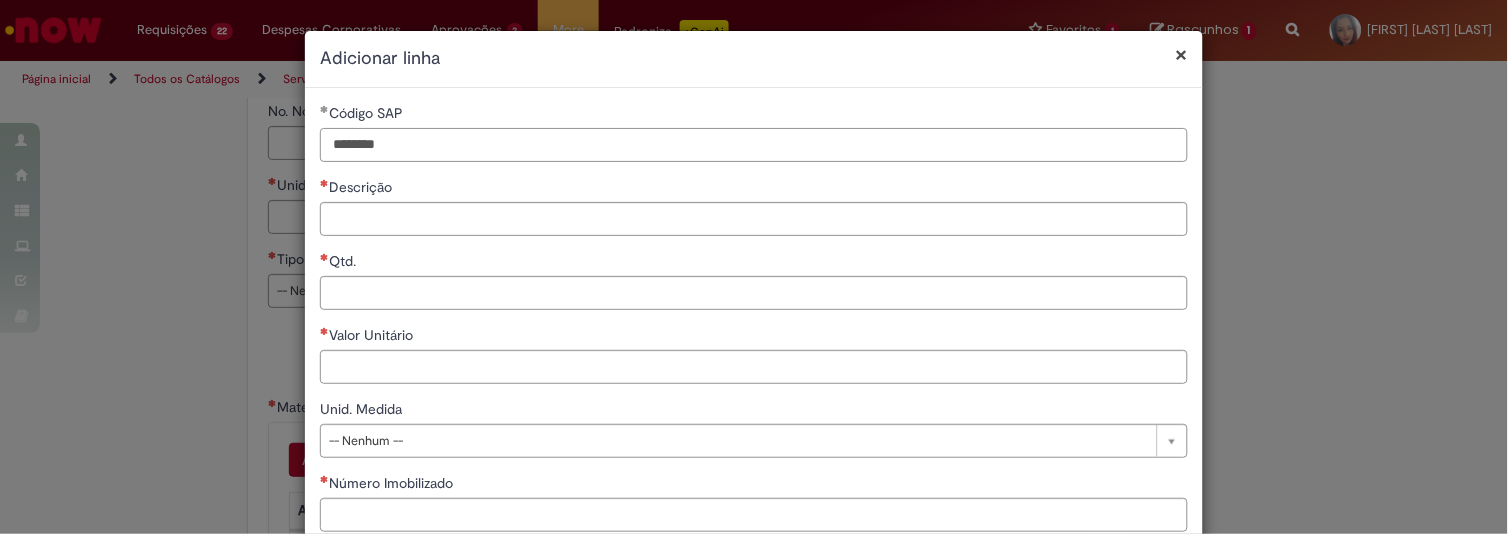 type on "********" 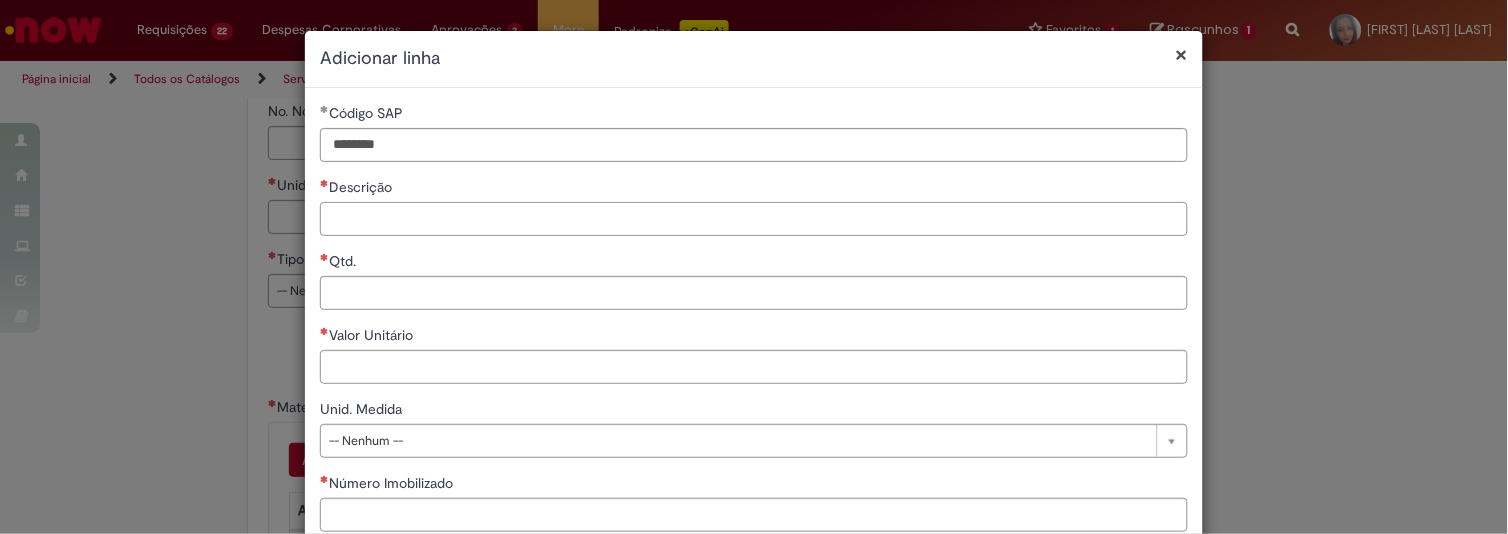 click on "Descrição" at bounding box center [754, 219] 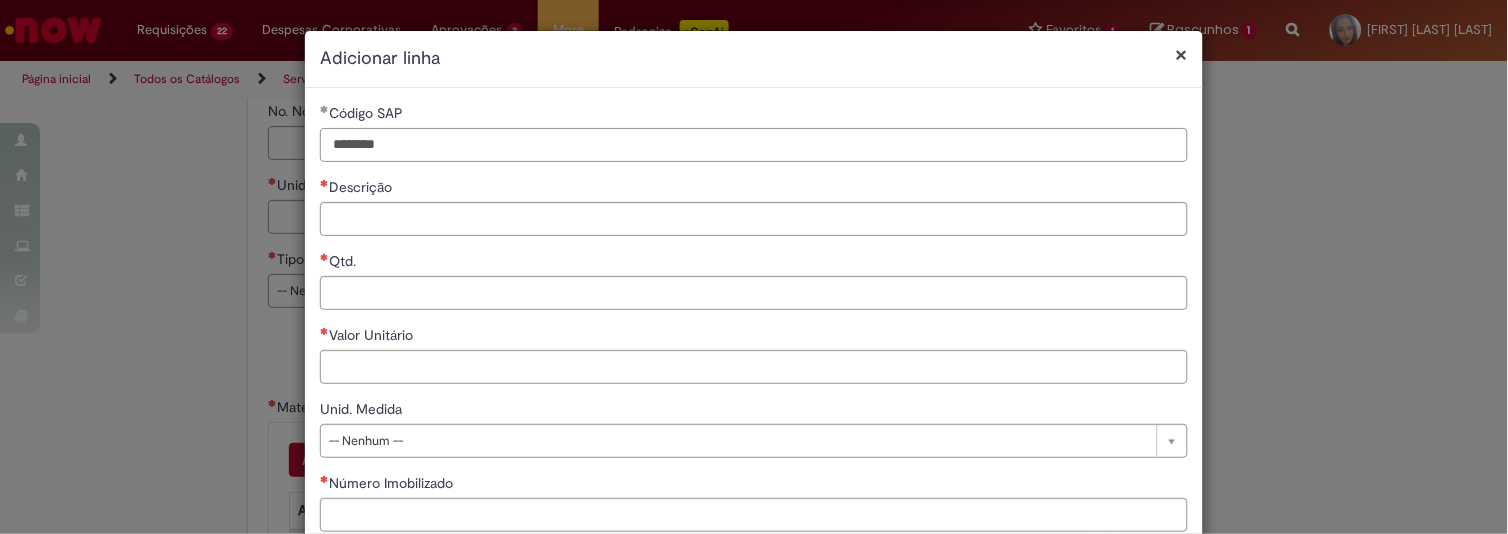 click on "********" at bounding box center (754, 145) 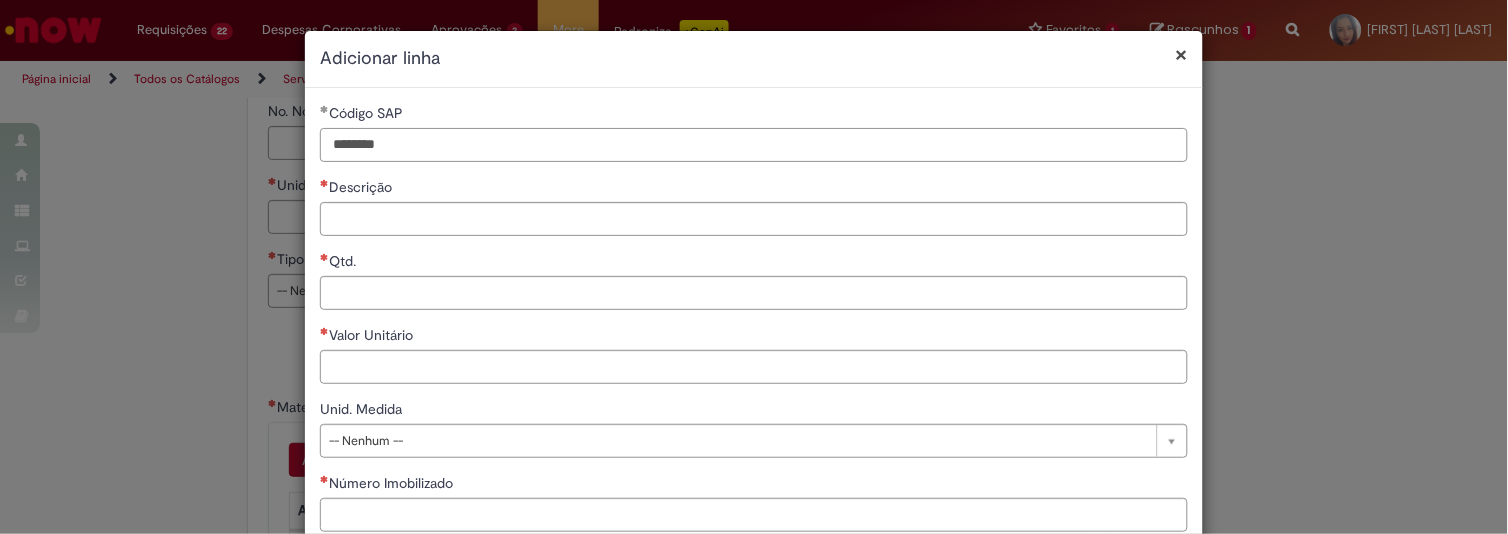 type on "**********" 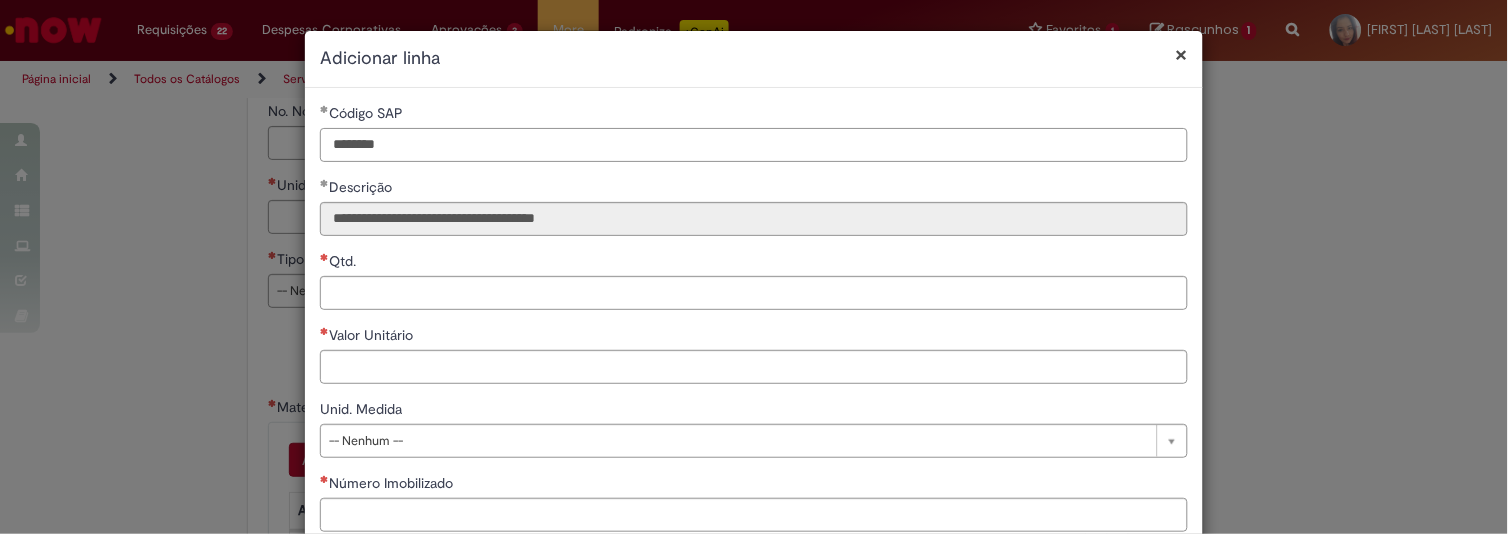 drag, startPoint x: 397, startPoint y: 135, endPoint x: 284, endPoint y: 127, distance: 113.28283 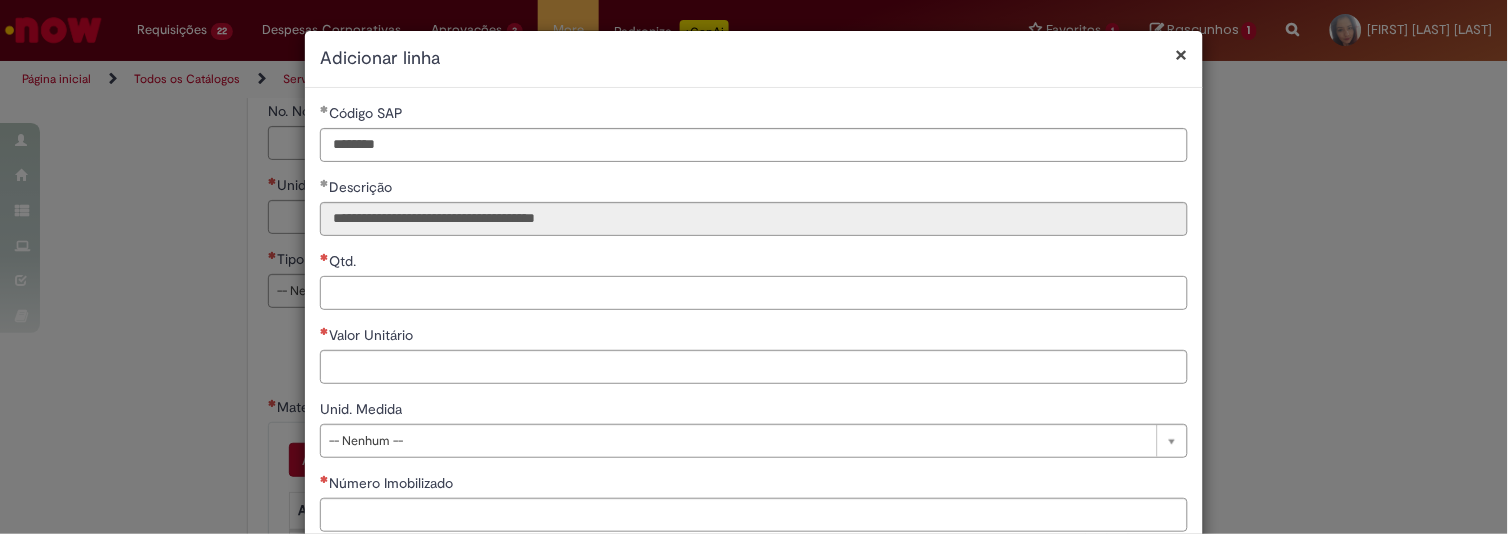 click on "Qtd." at bounding box center [754, 293] 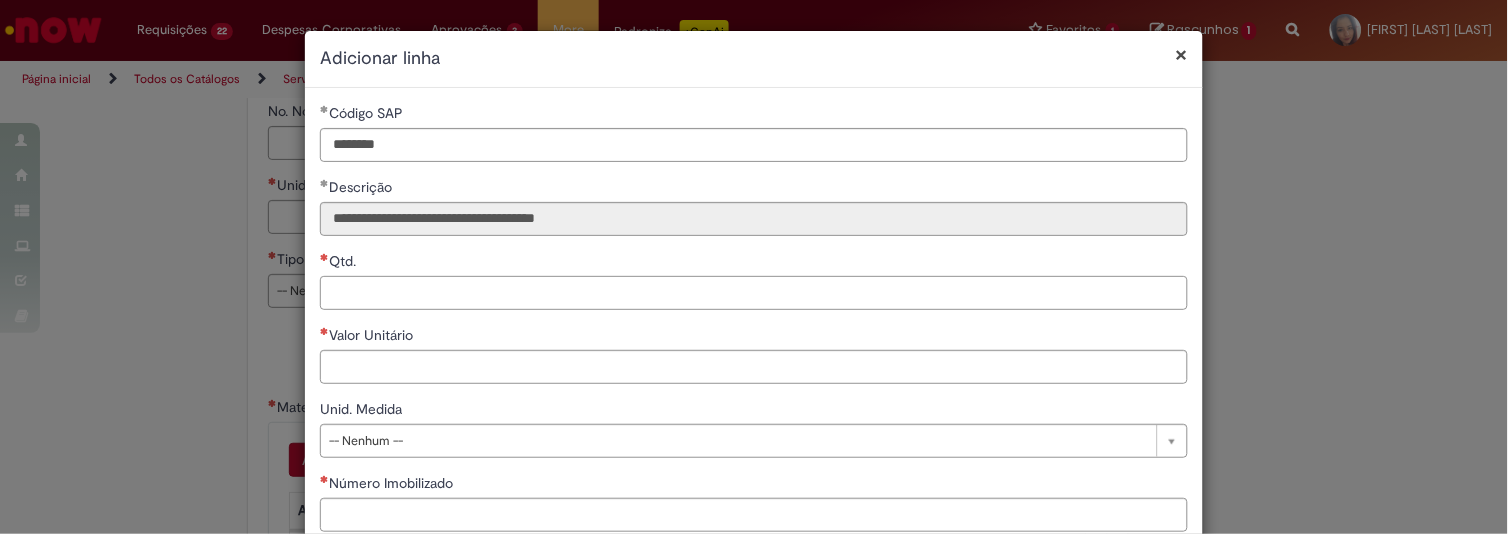 type on "**********" 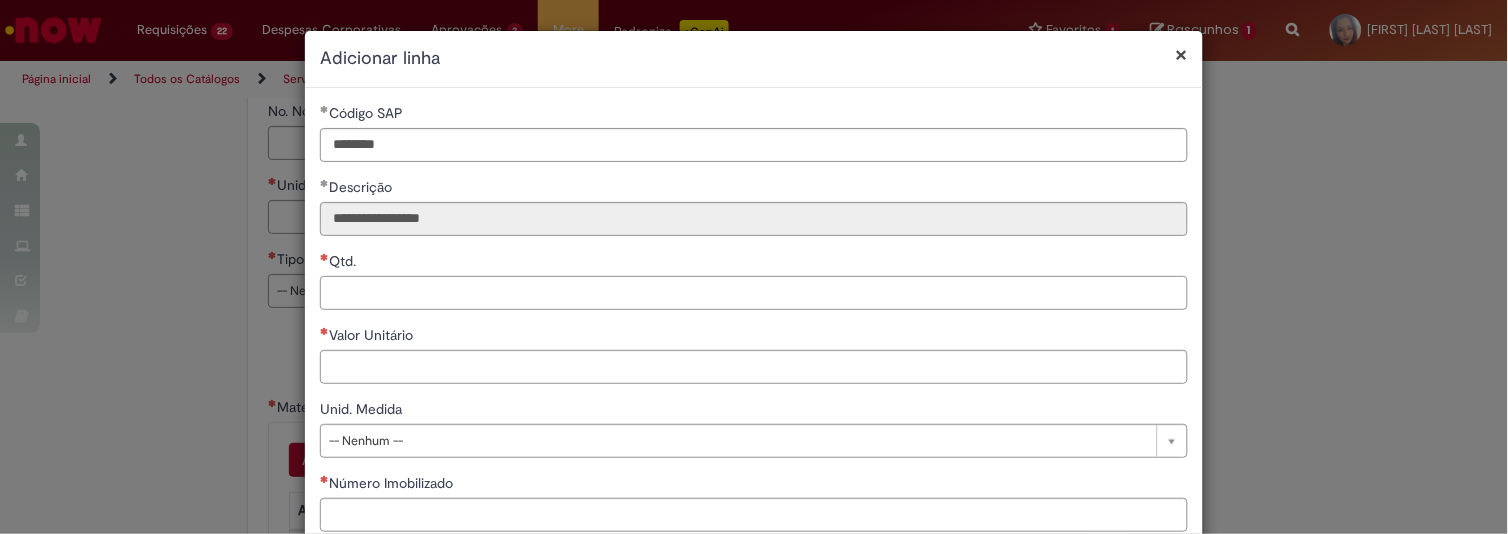 click on "Qtd." at bounding box center (754, 293) 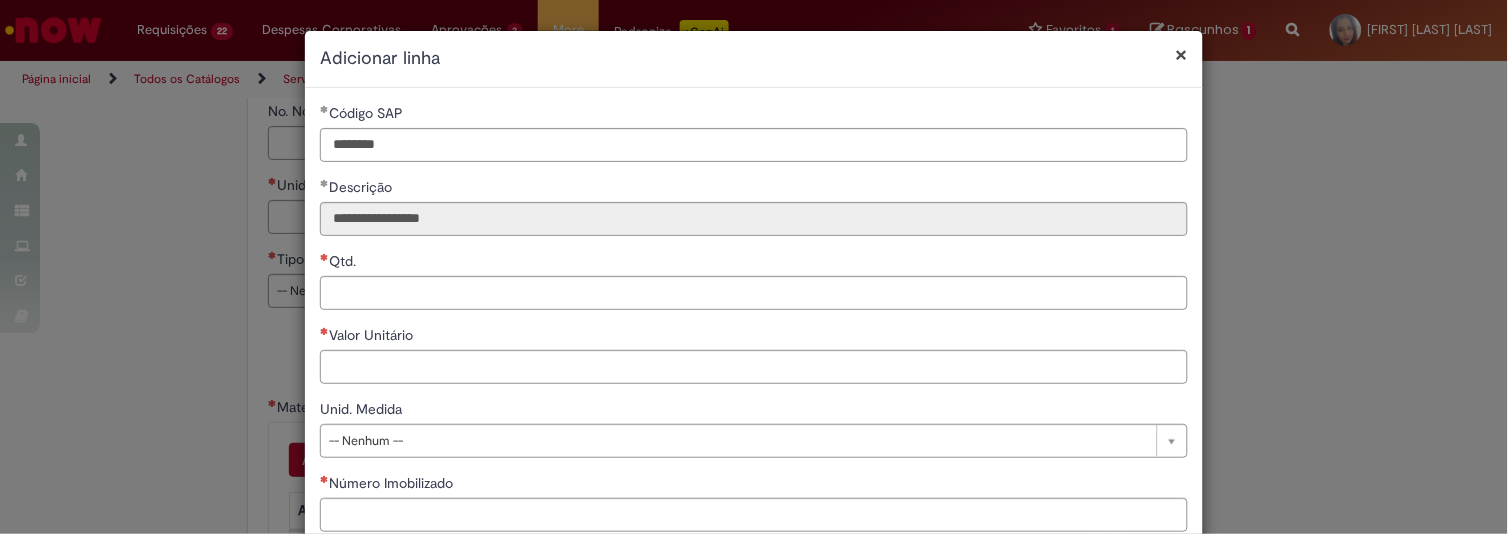 click on "×
Adicionar linha" at bounding box center [754, 59] 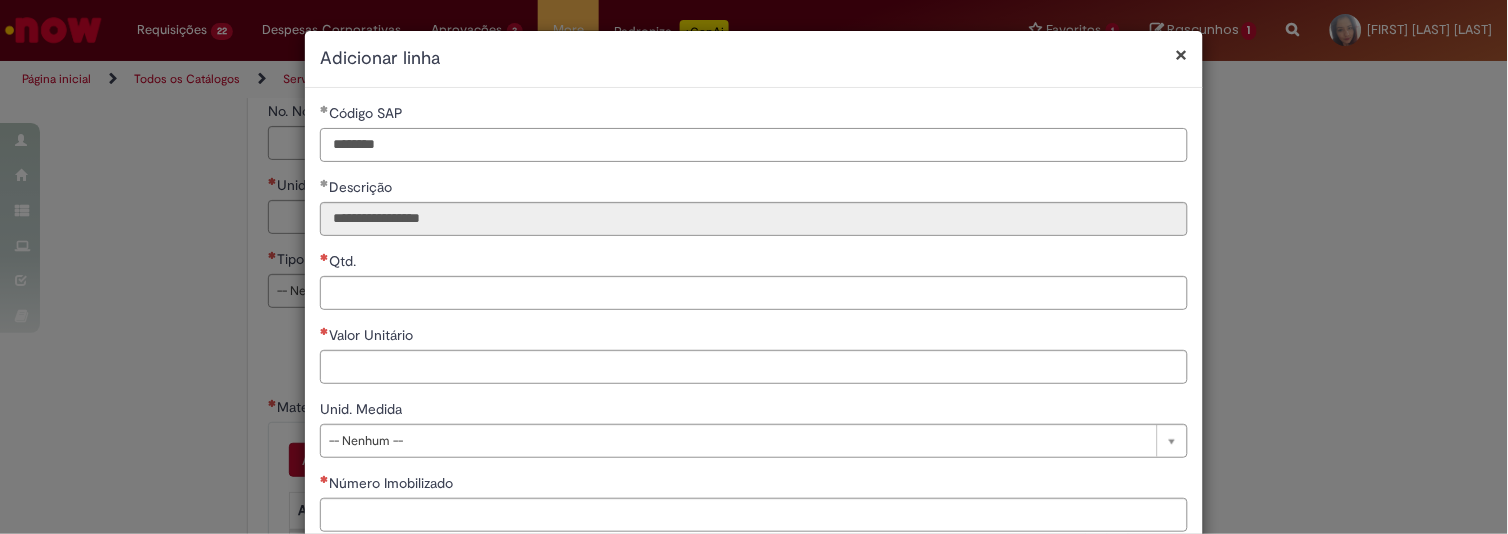 drag, startPoint x: 397, startPoint y: 147, endPoint x: 316, endPoint y: 133, distance: 82.20097 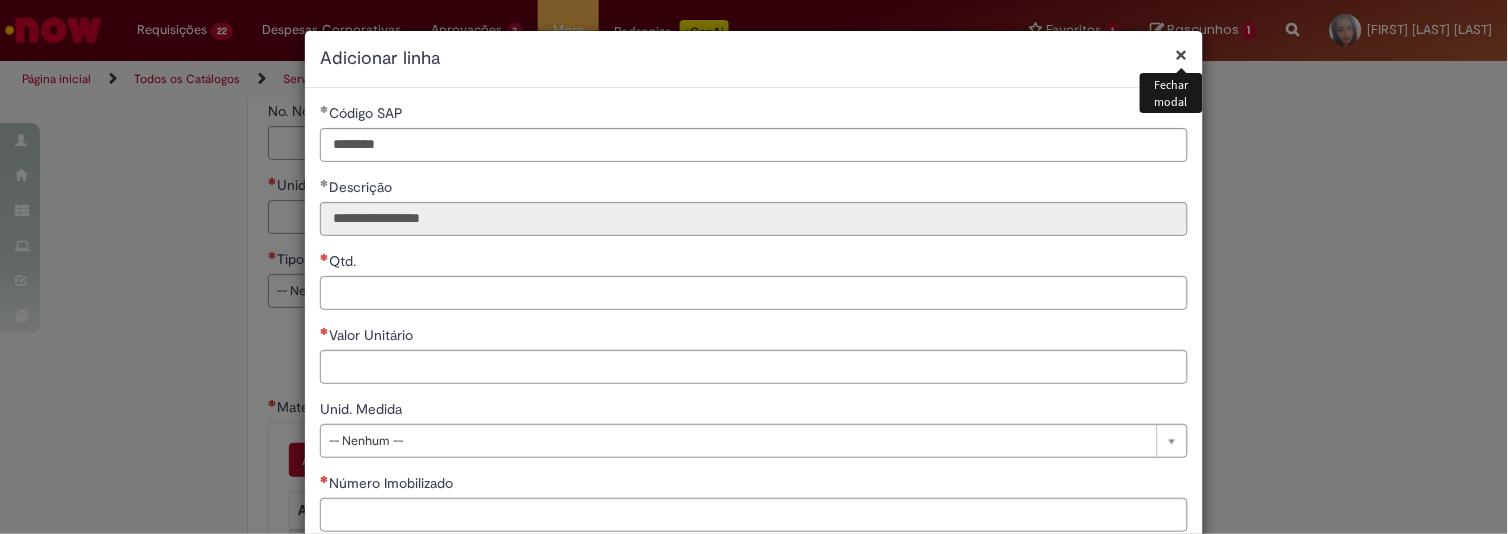 click on "×" at bounding box center (1182, 54) 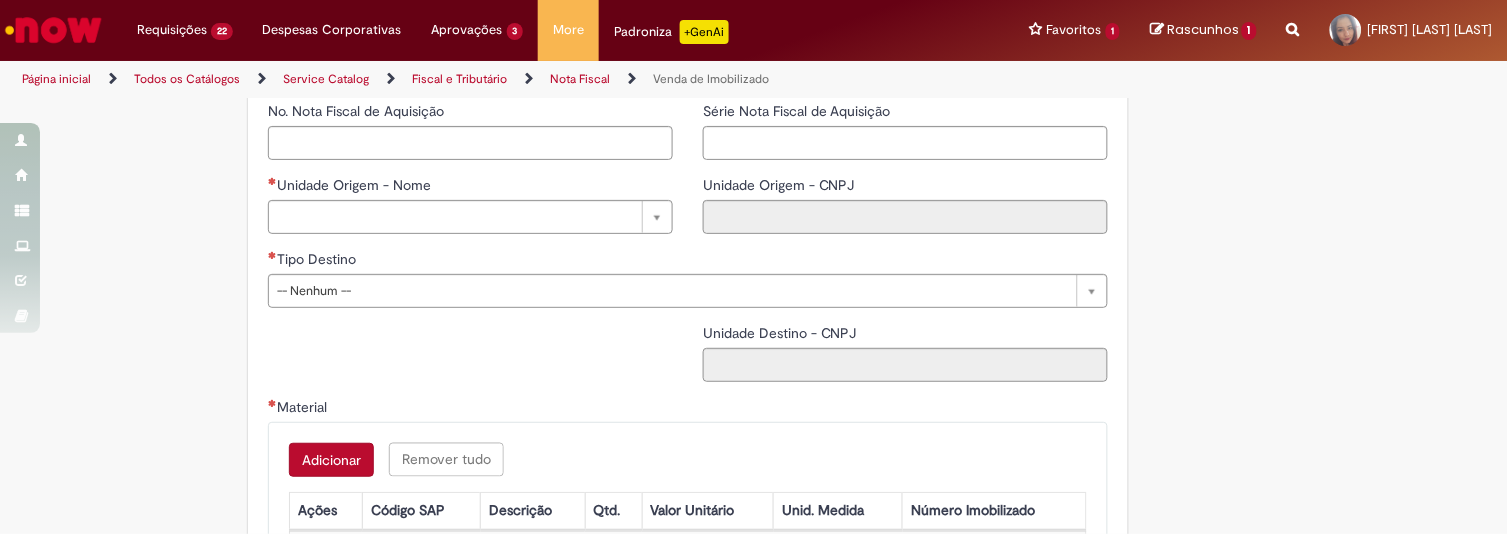 click on "Adicionar" at bounding box center (331, 460) 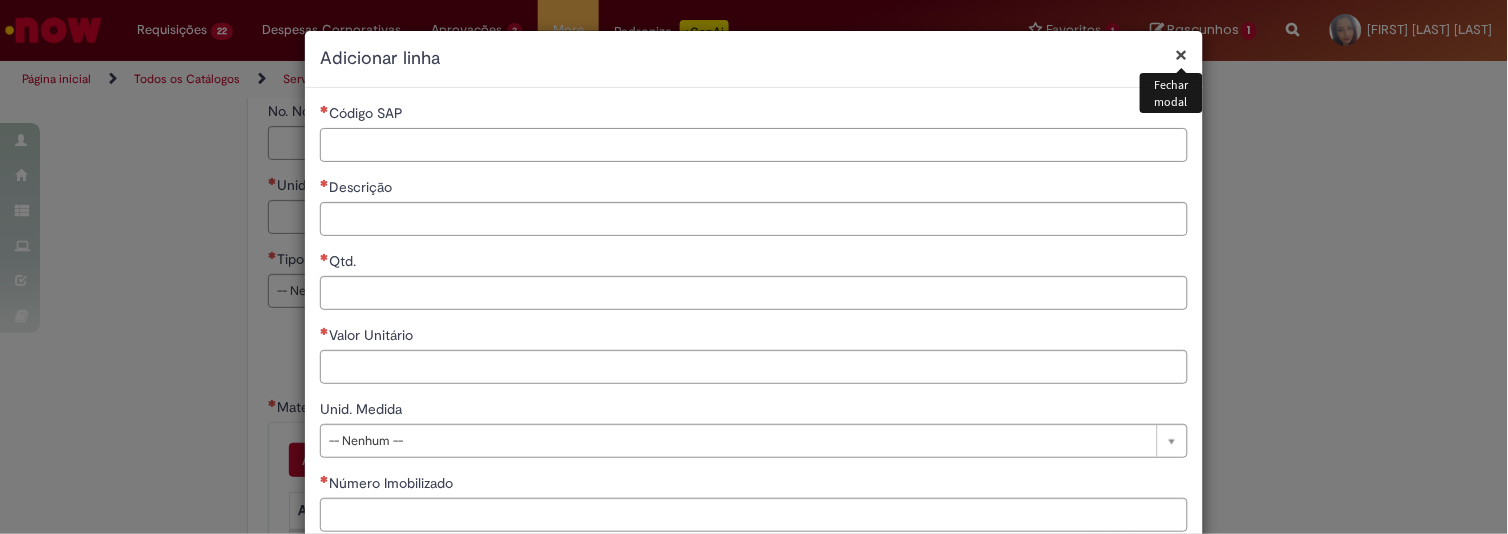 click on "Código SAP" at bounding box center [754, 145] 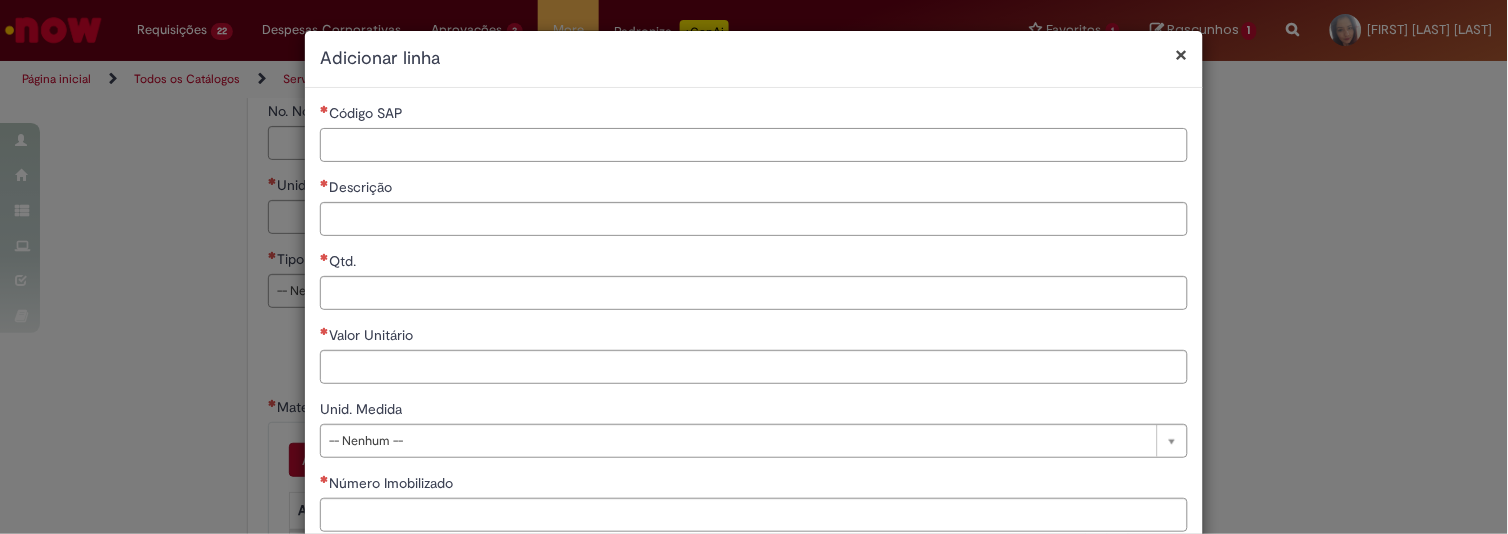 paste on "********" 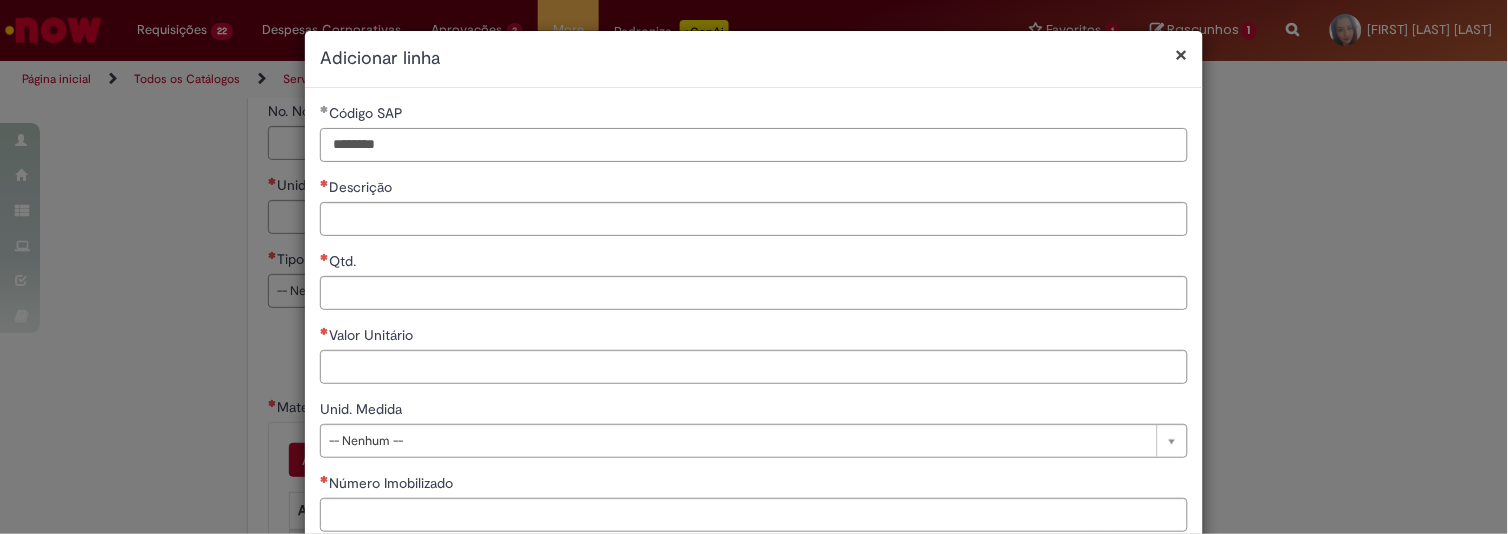 type on "********" 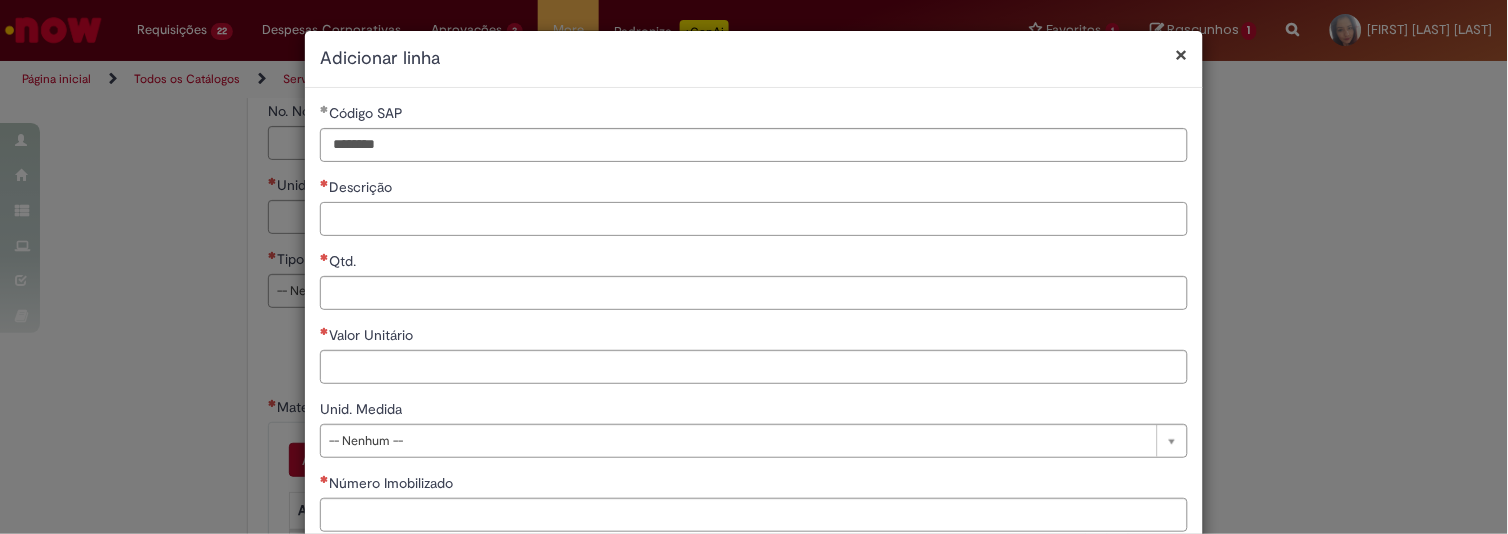 type on "**********" 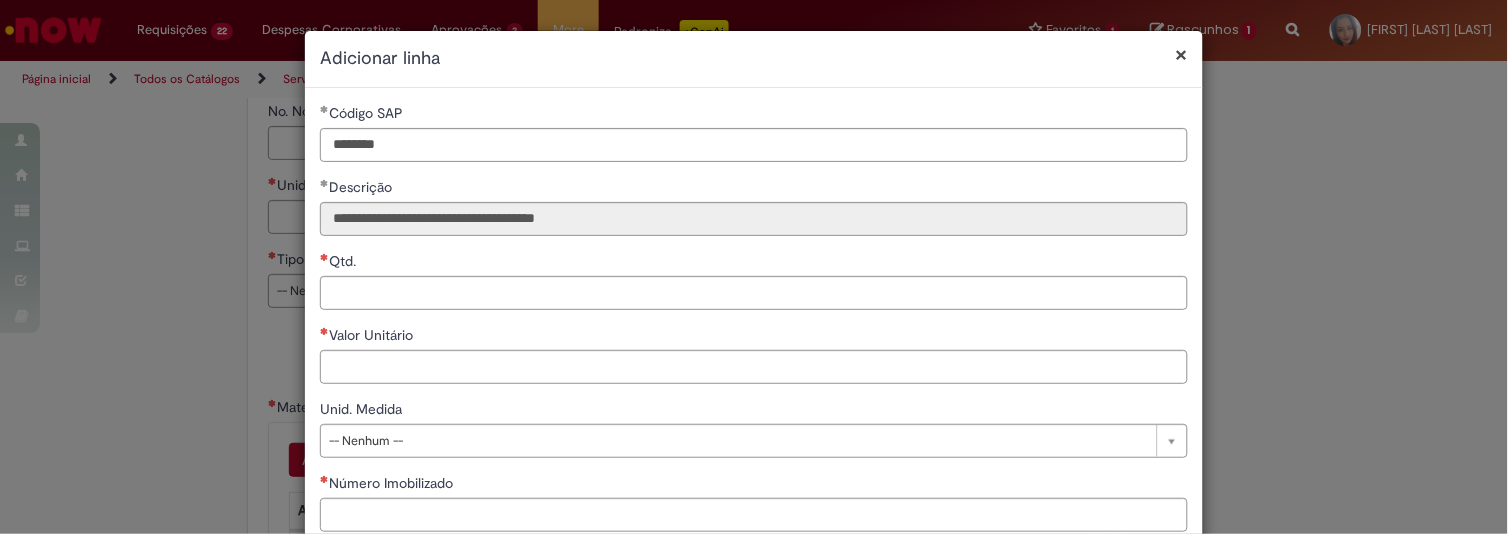 click on "**********" at bounding box center [754, 267] 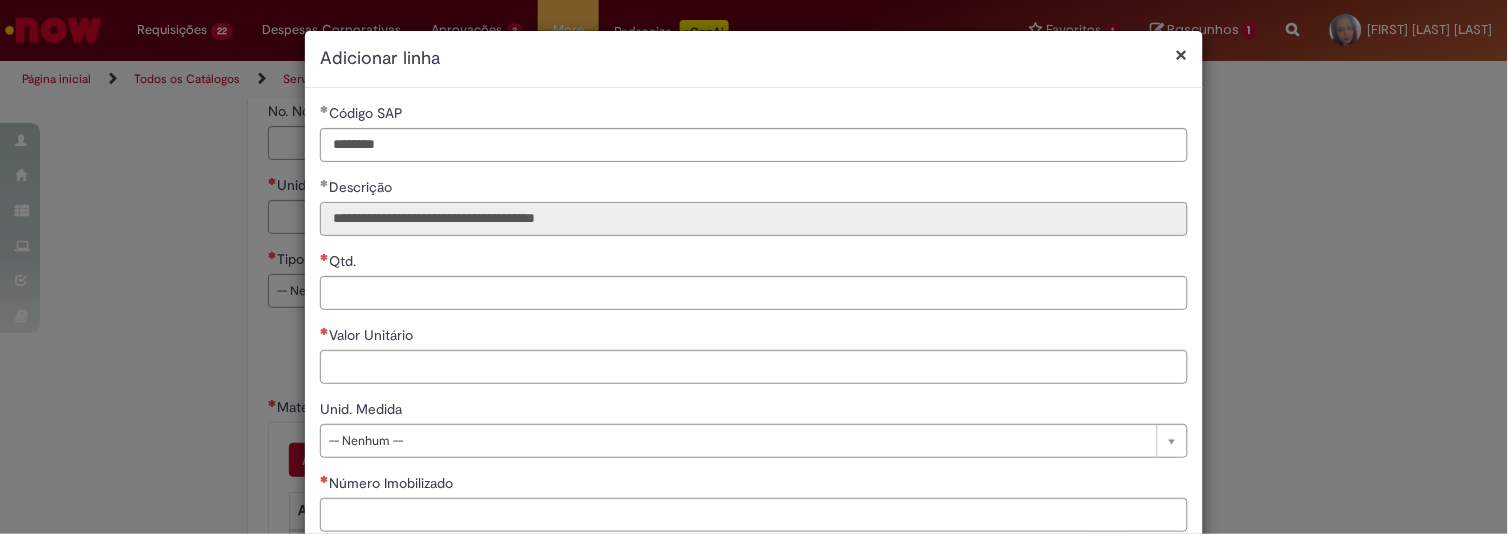 drag, startPoint x: 595, startPoint y: 215, endPoint x: 288, endPoint y: 218, distance: 307.01465 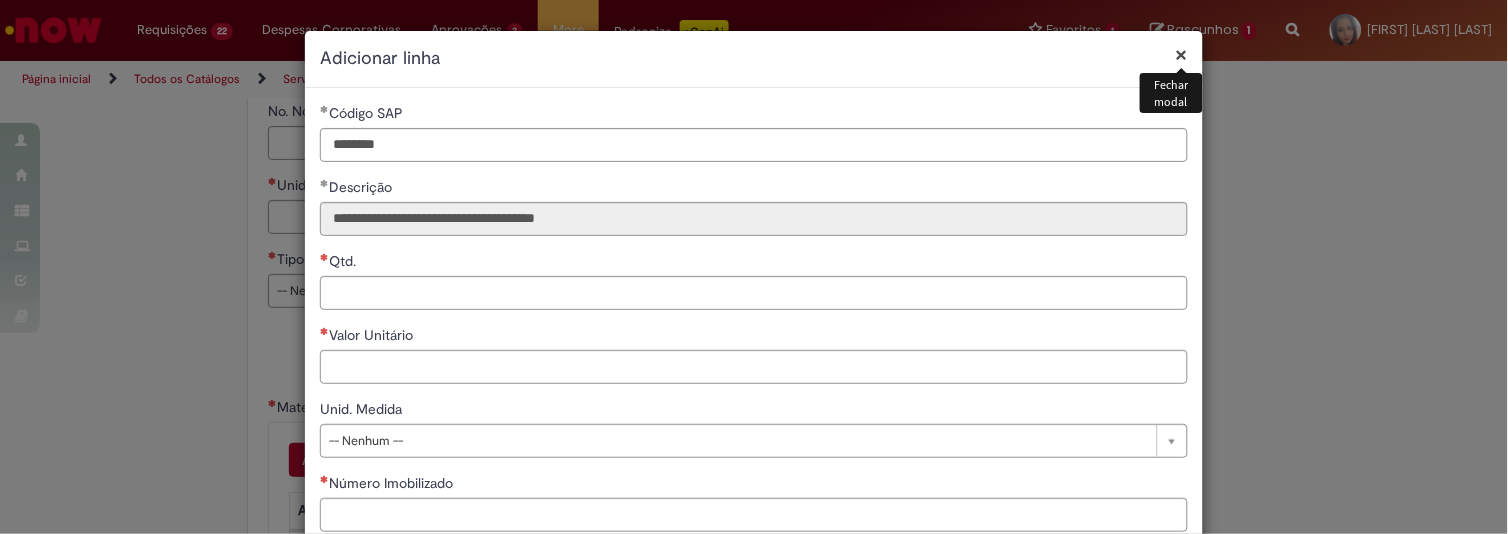 click on "×" at bounding box center (1182, 54) 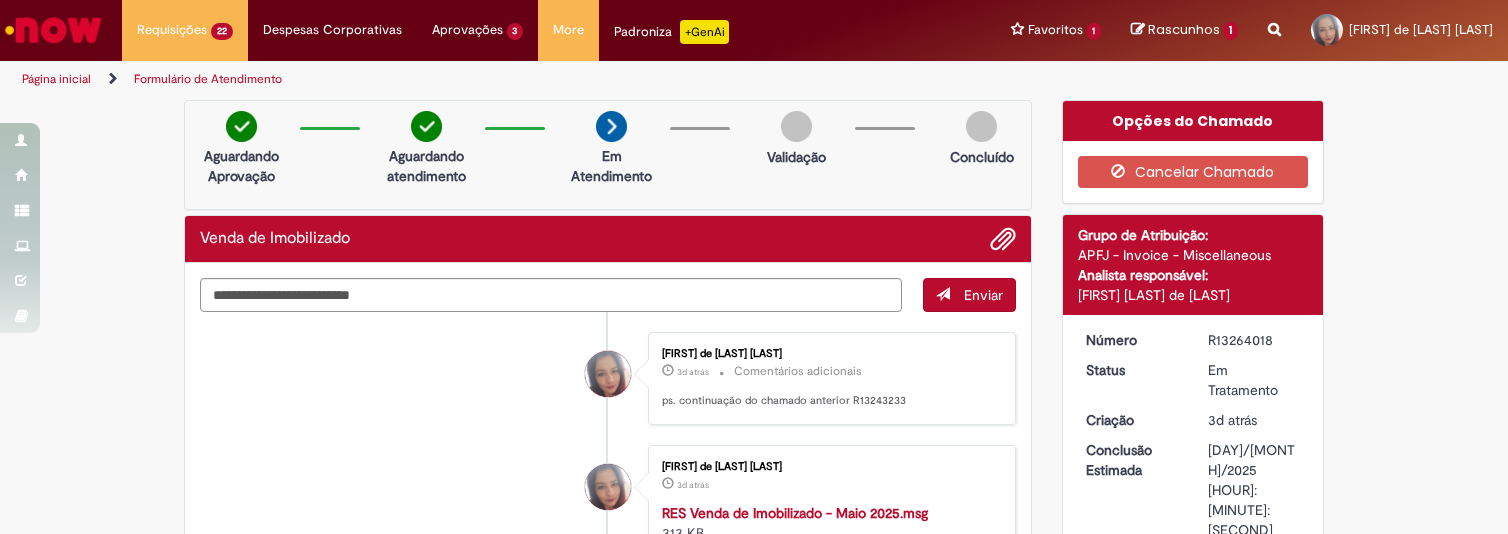 scroll, scrollTop: 0, scrollLeft: 0, axis: both 